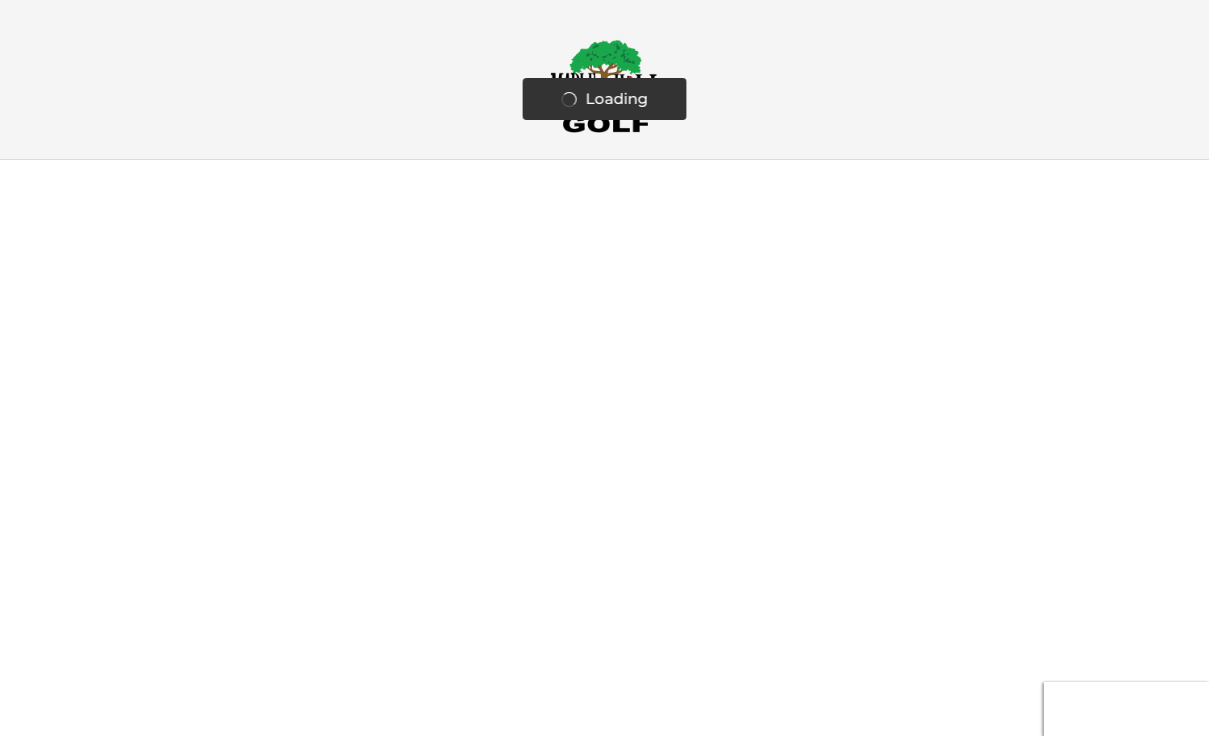 scroll, scrollTop: 0, scrollLeft: 0, axis: both 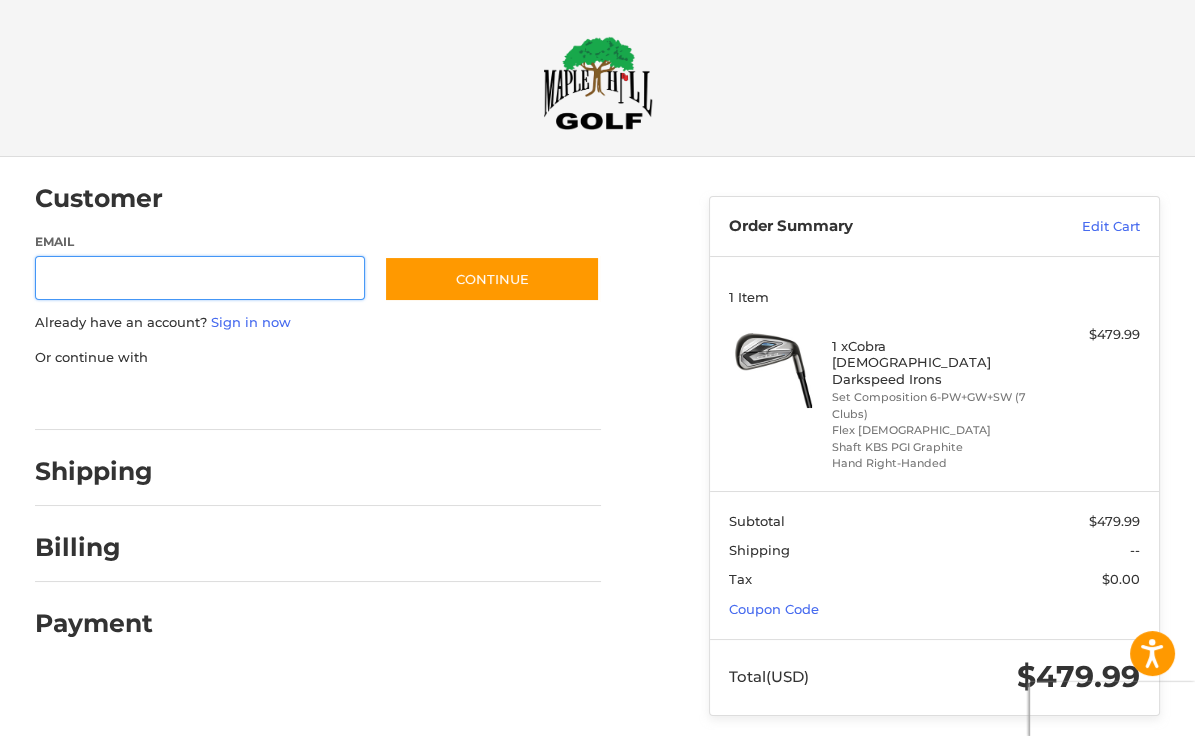 click on "Email" at bounding box center [200, 278] 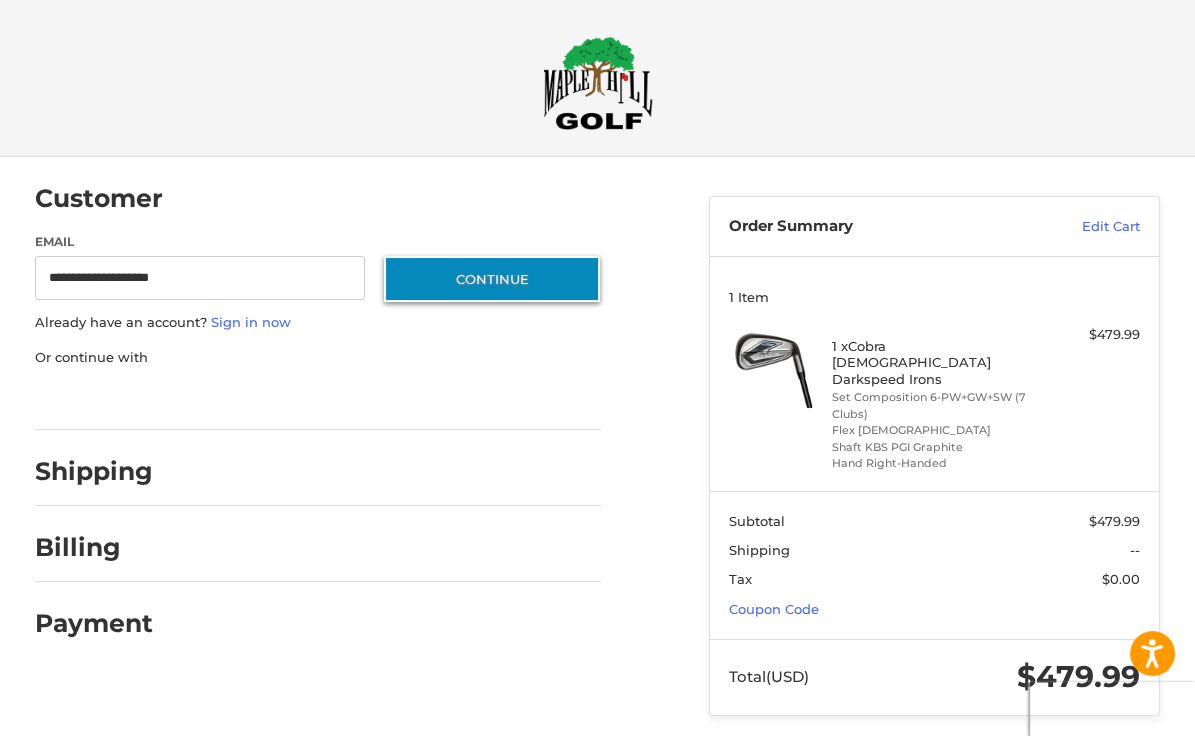 click on "Continue" at bounding box center [492, 279] 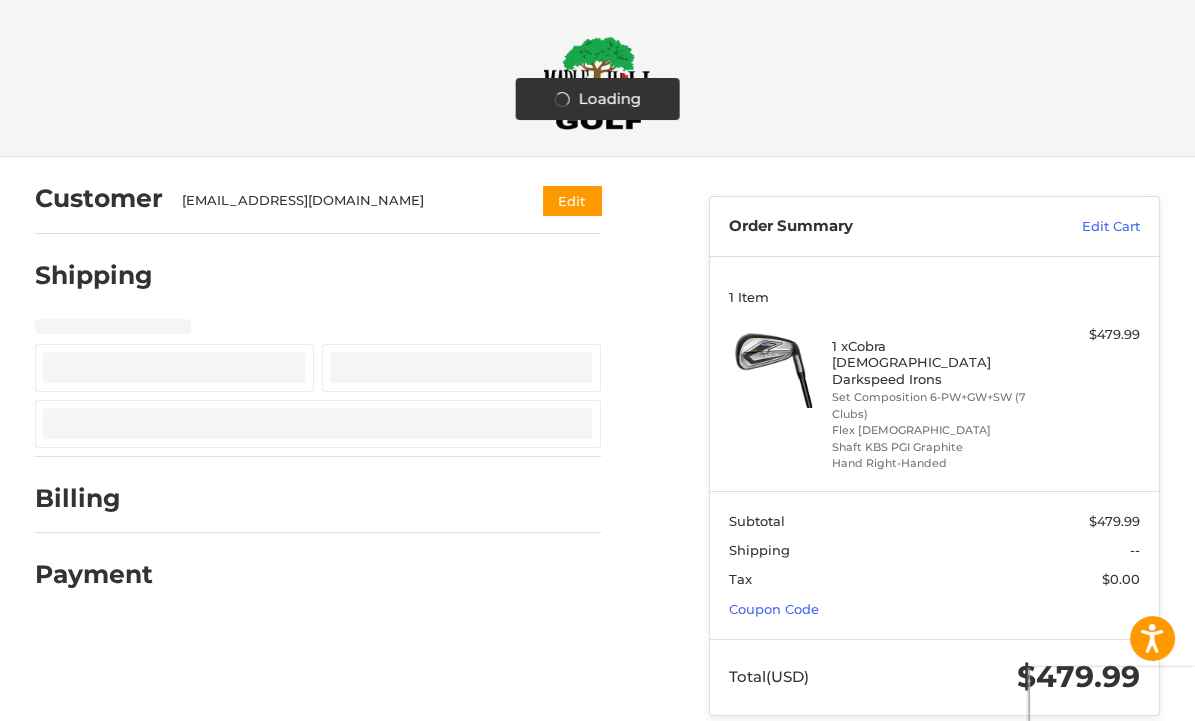 select on "**" 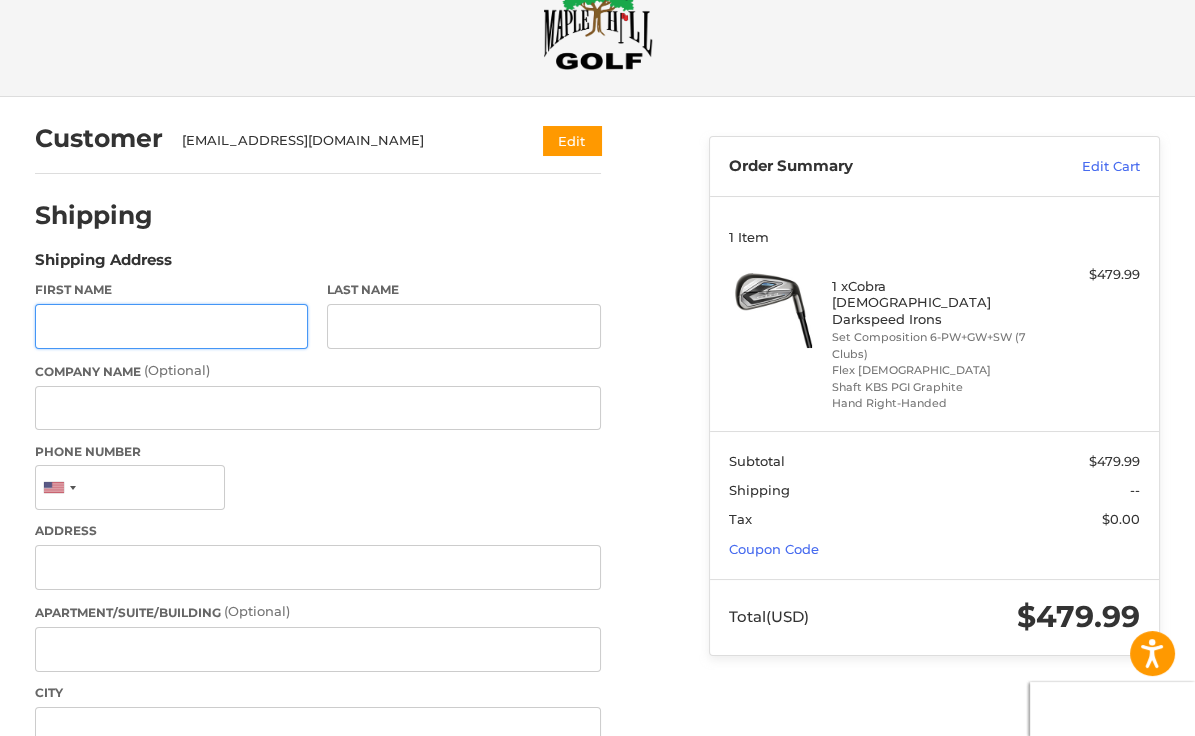 scroll, scrollTop: 88, scrollLeft: 0, axis: vertical 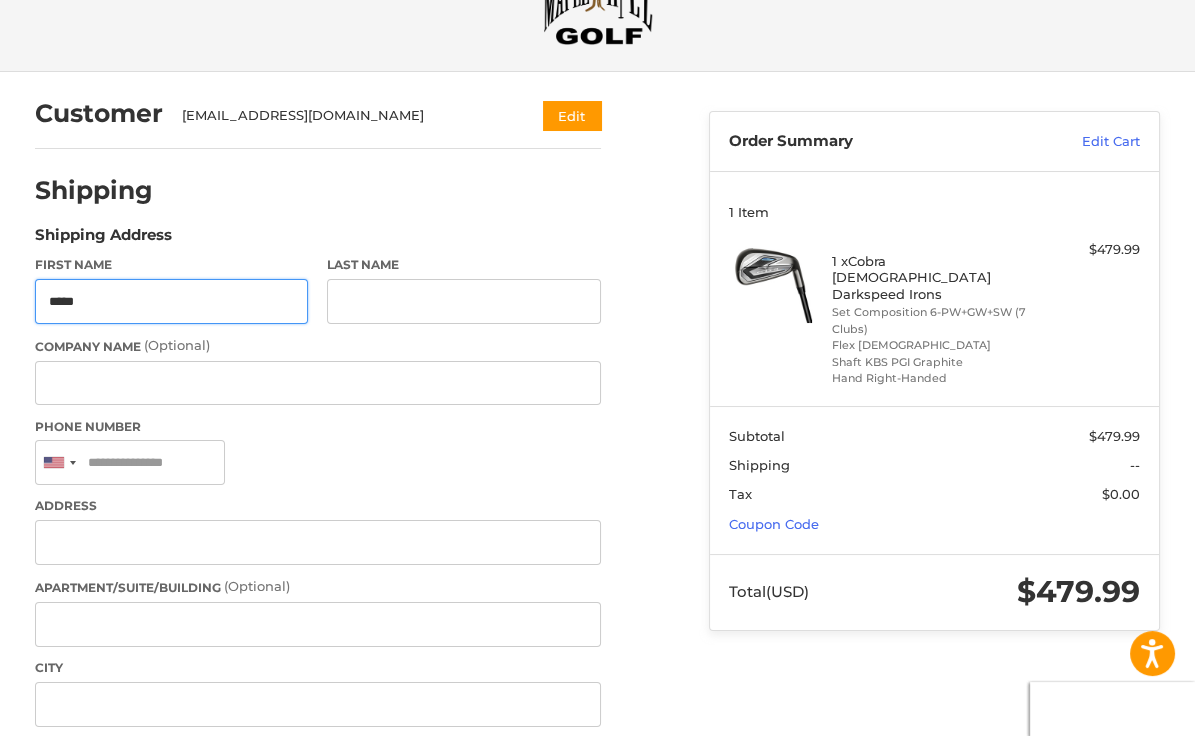 type on "*****" 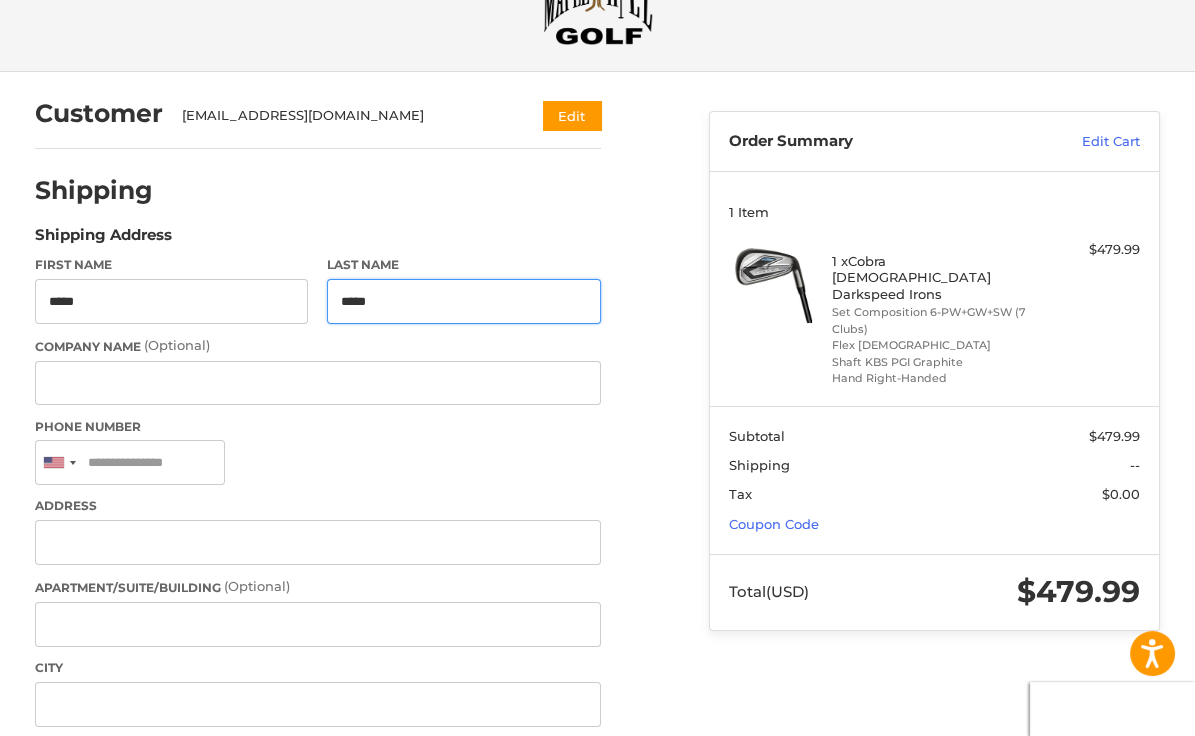 type on "*****" 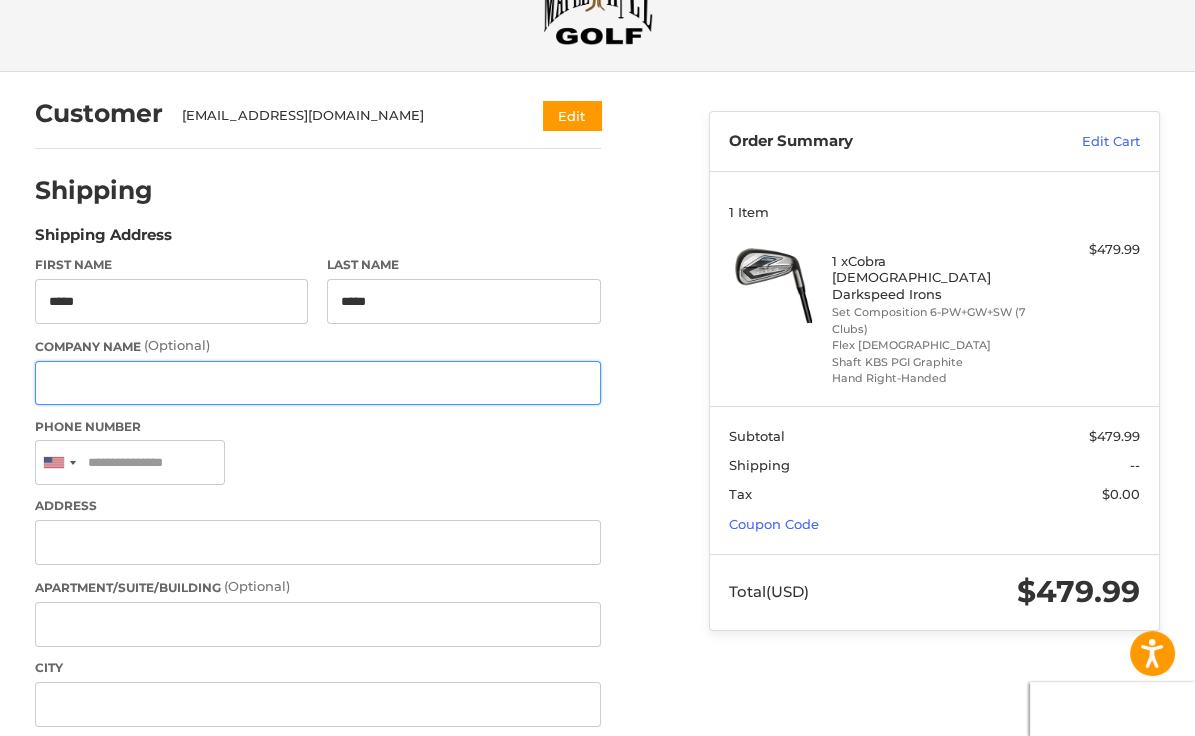 click on "Company Name   (Optional)" at bounding box center (318, 383) 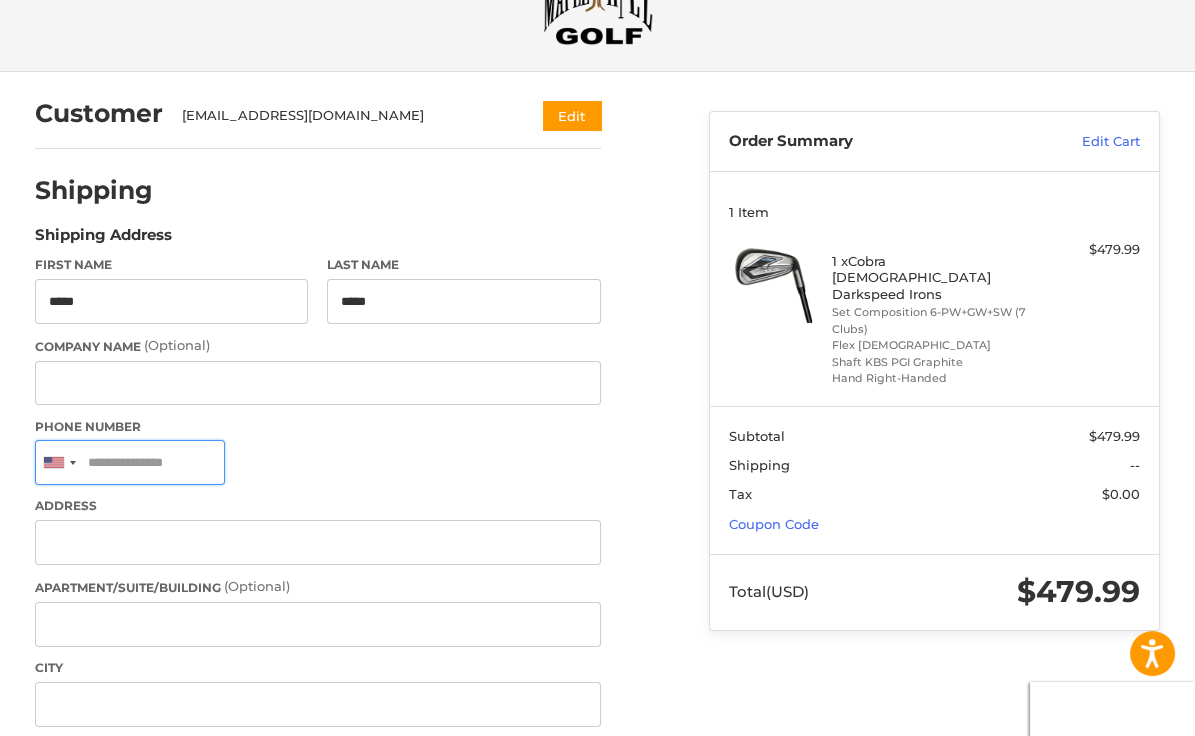click on "Phone Number" at bounding box center (130, 462) 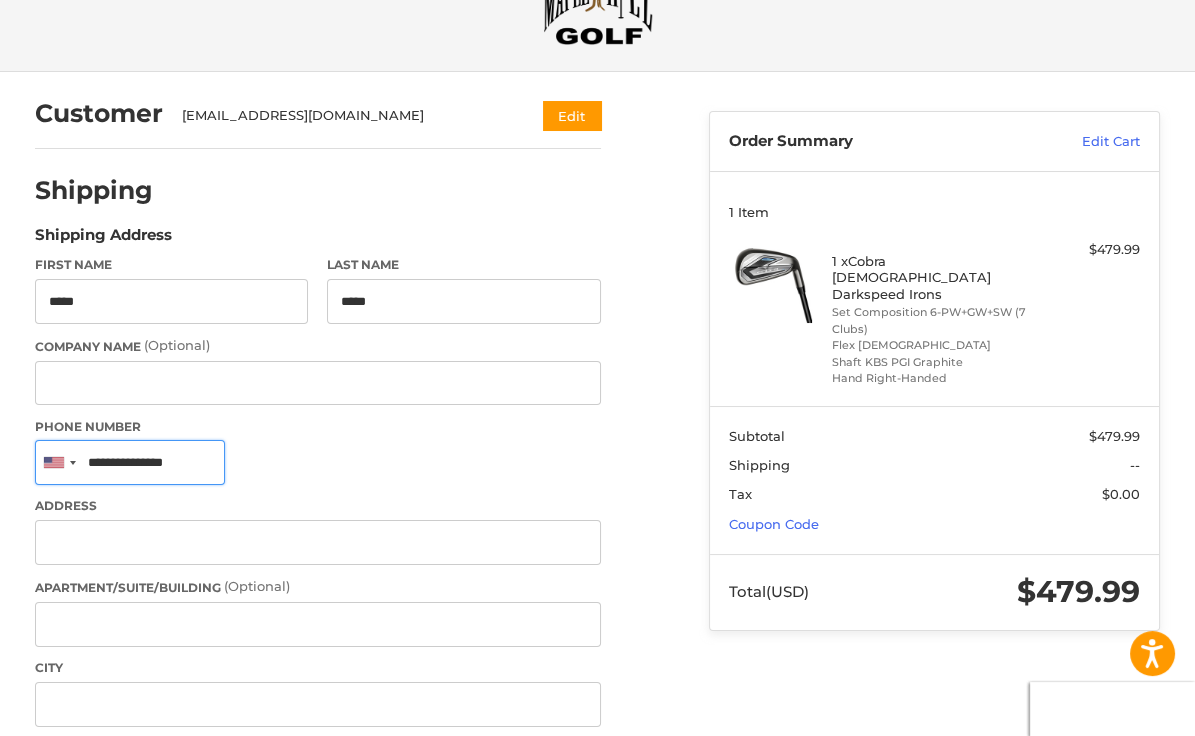 type on "**********" 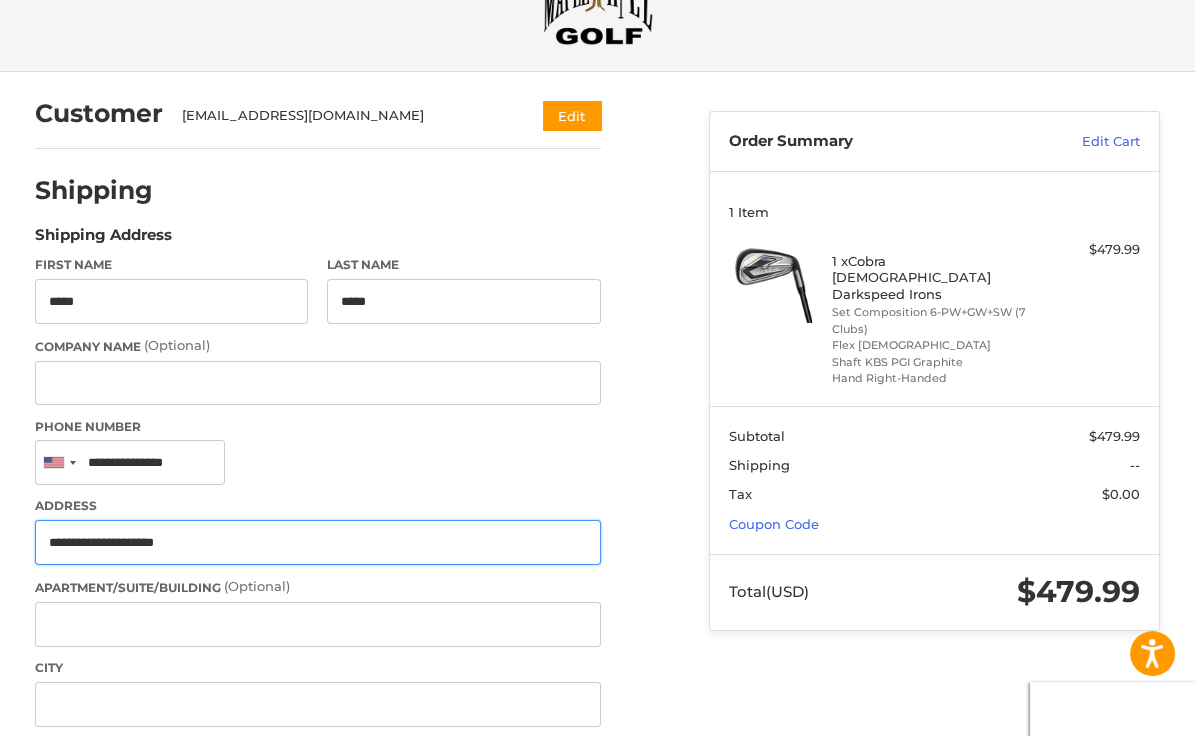 type on "**********" 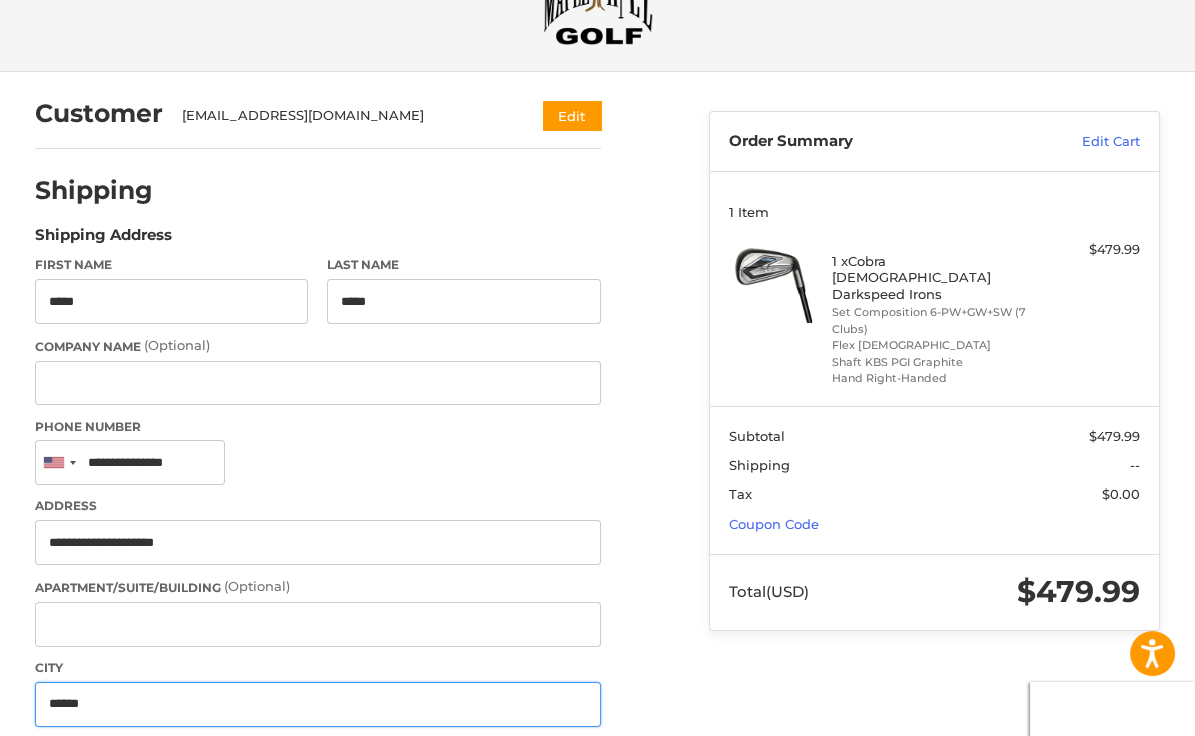 type on "******" 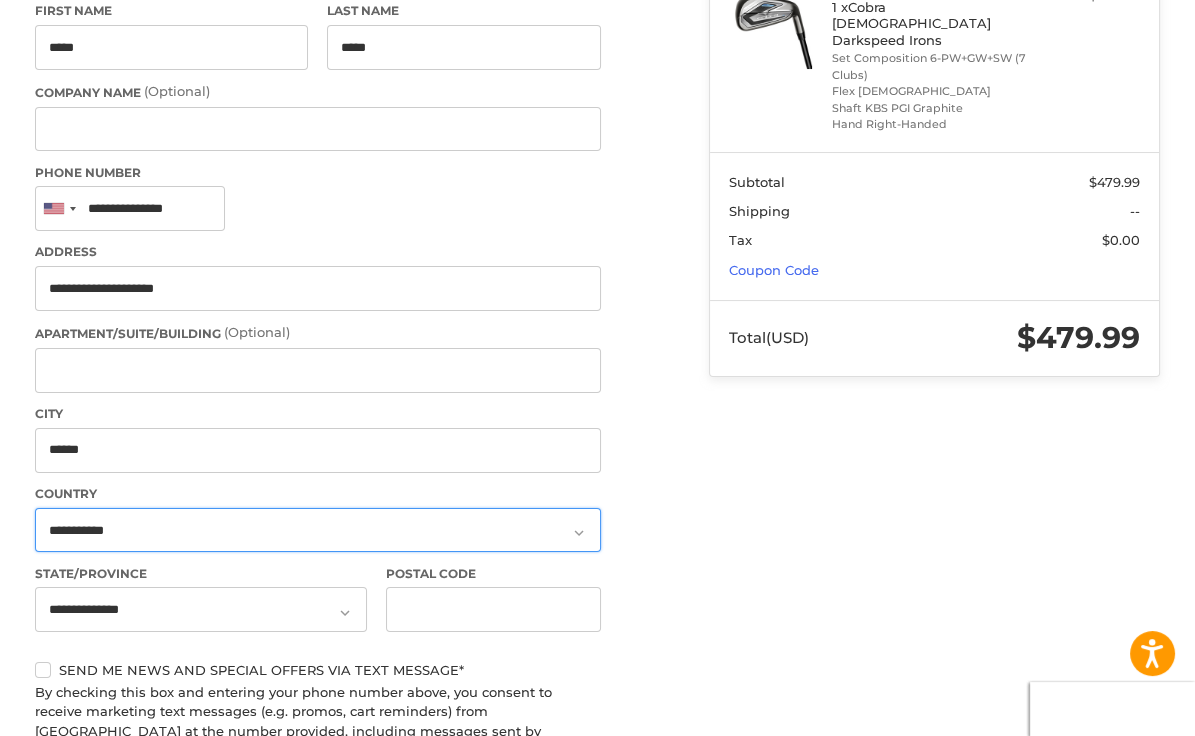 scroll, scrollTop: 503, scrollLeft: 0, axis: vertical 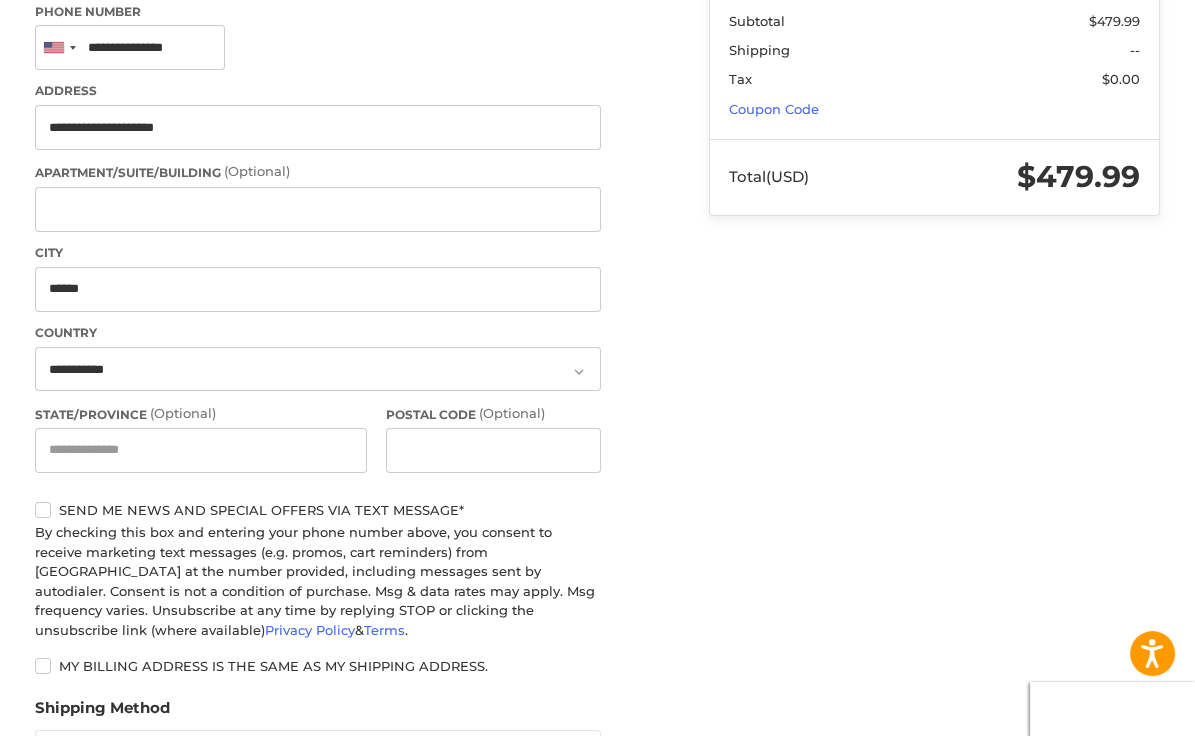 click 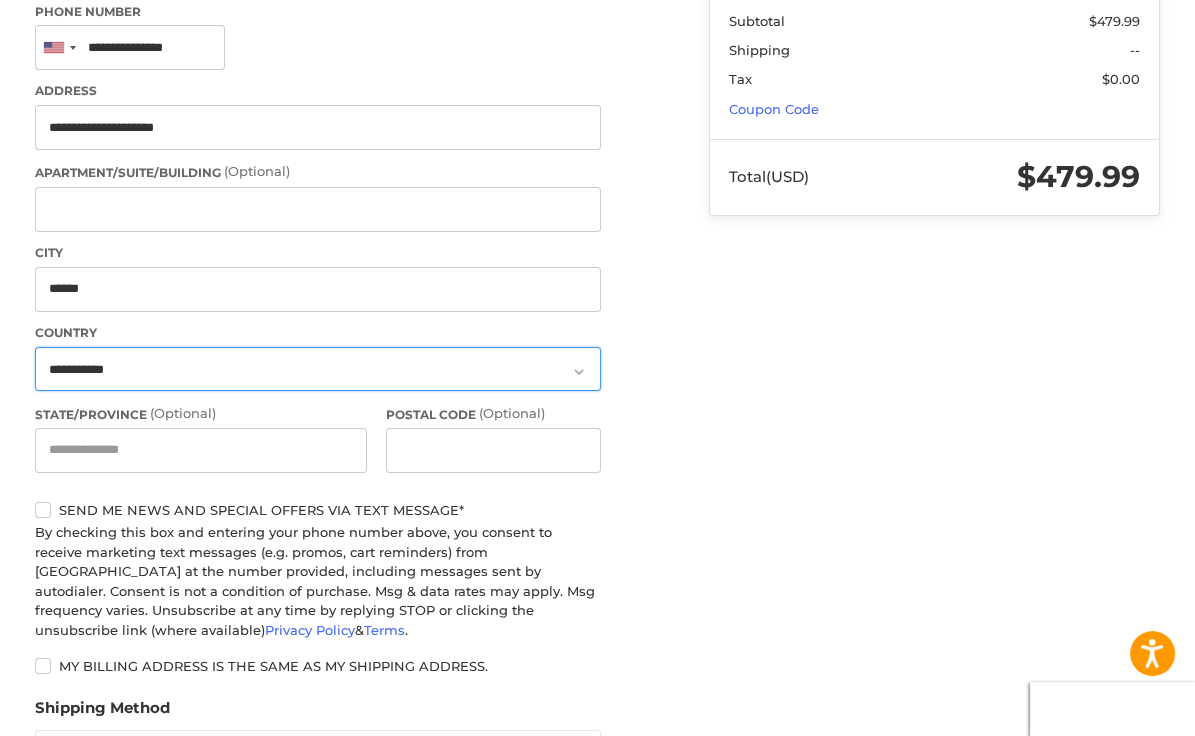 click on "**********" at bounding box center [318, 369] 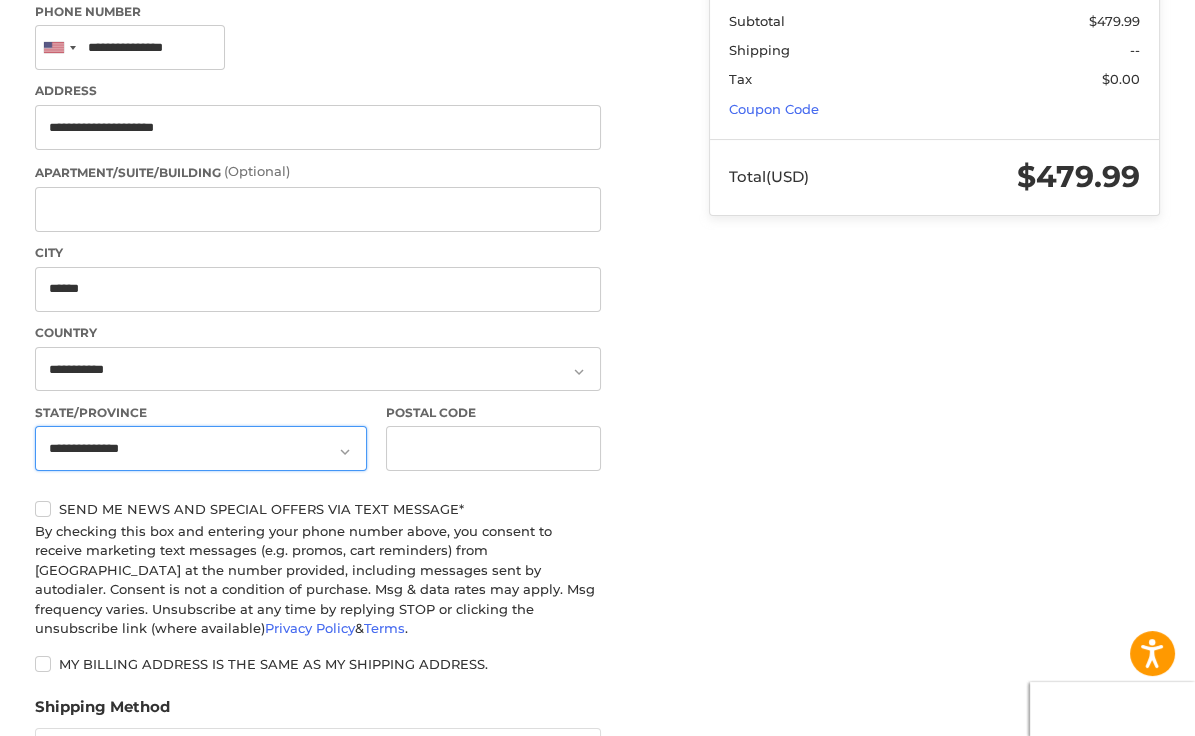 click on "**********" at bounding box center (201, 448) 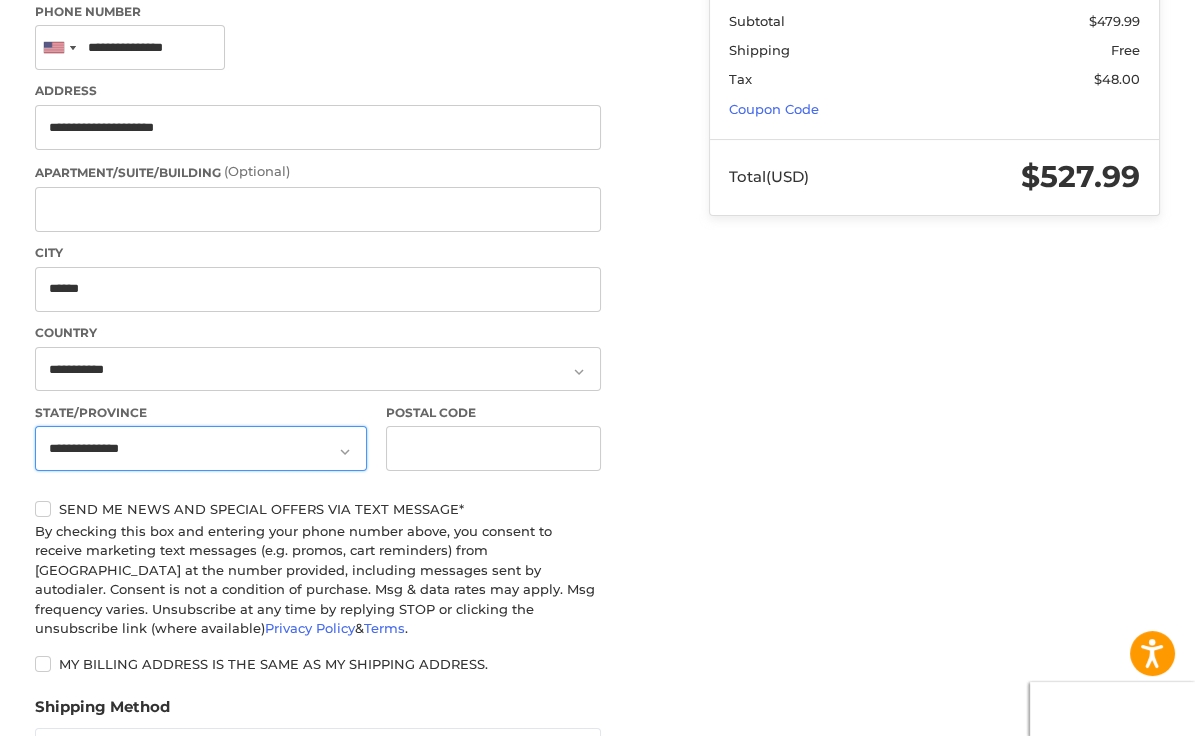 select on "**" 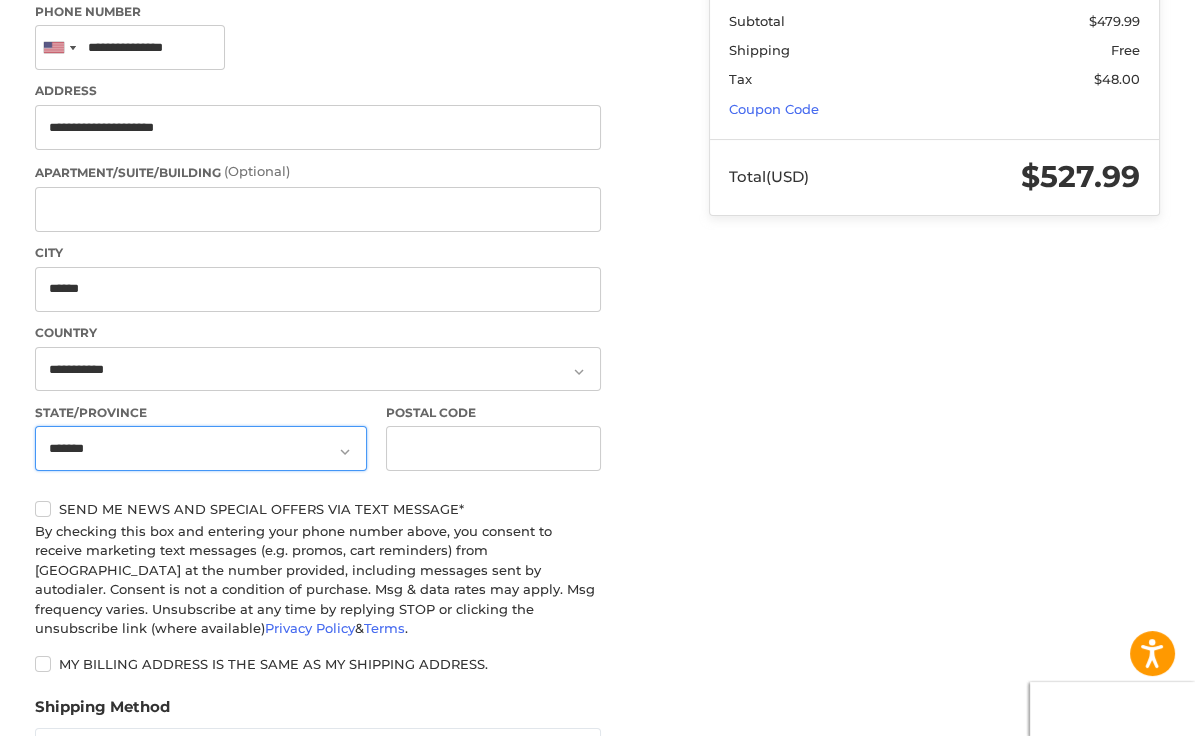 click on "**********" at bounding box center [201, 448] 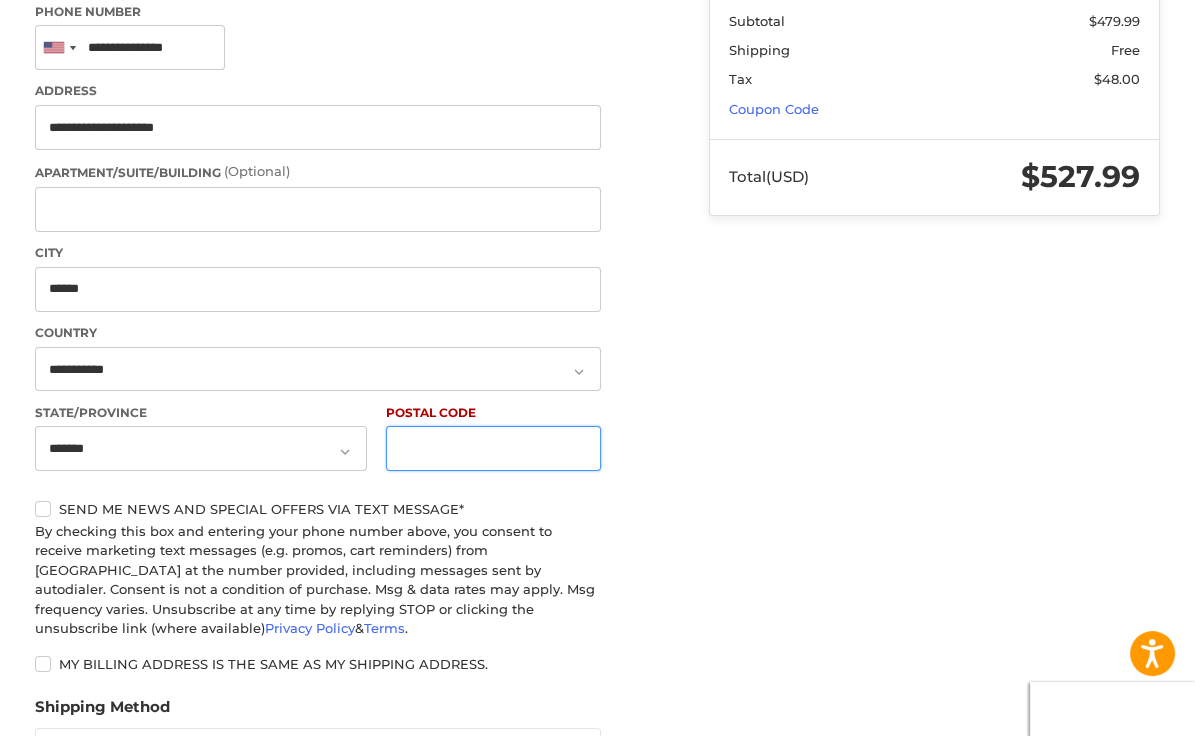 click on "Postal Code" at bounding box center [493, 448] 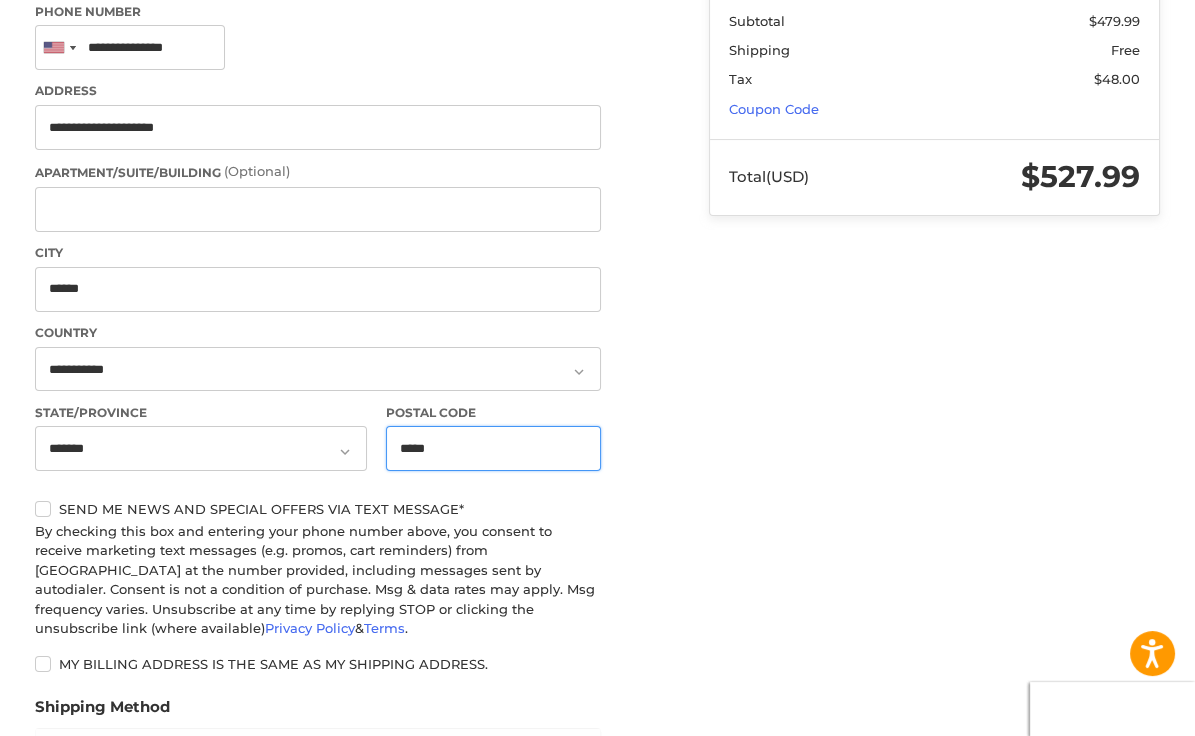 type on "*****" 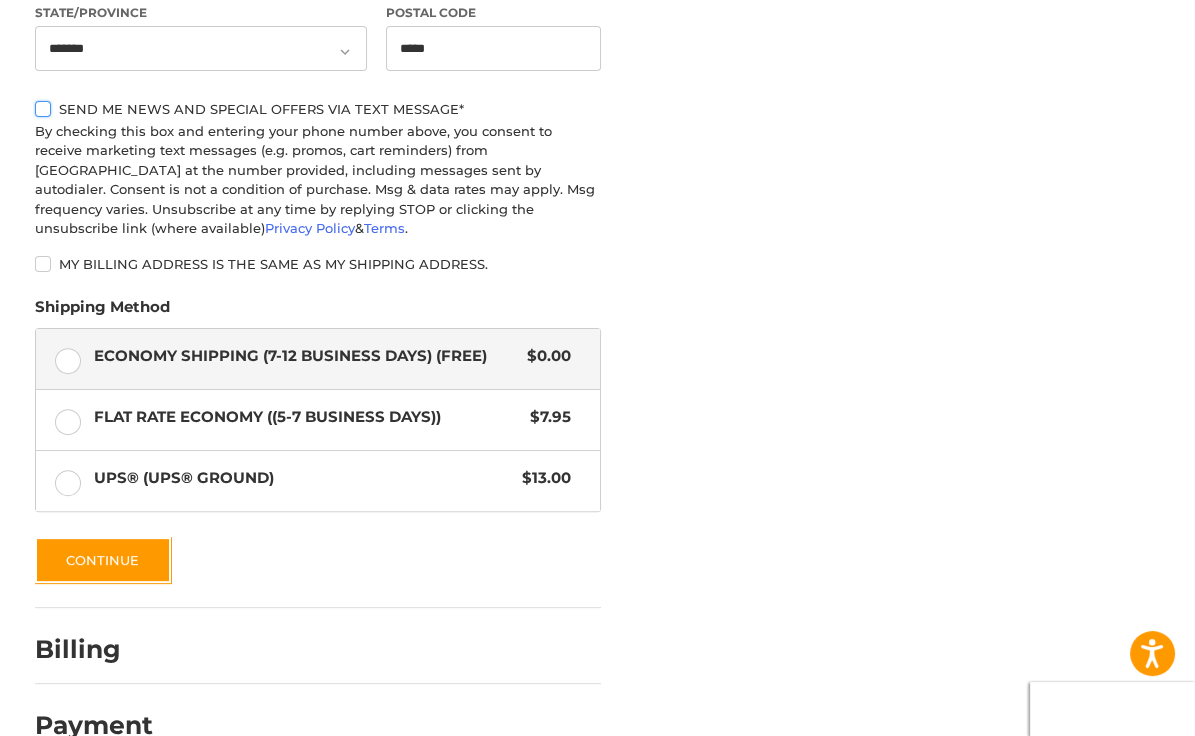 scroll, scrollTop: 944, scrollLeft: 0, axis: vertical 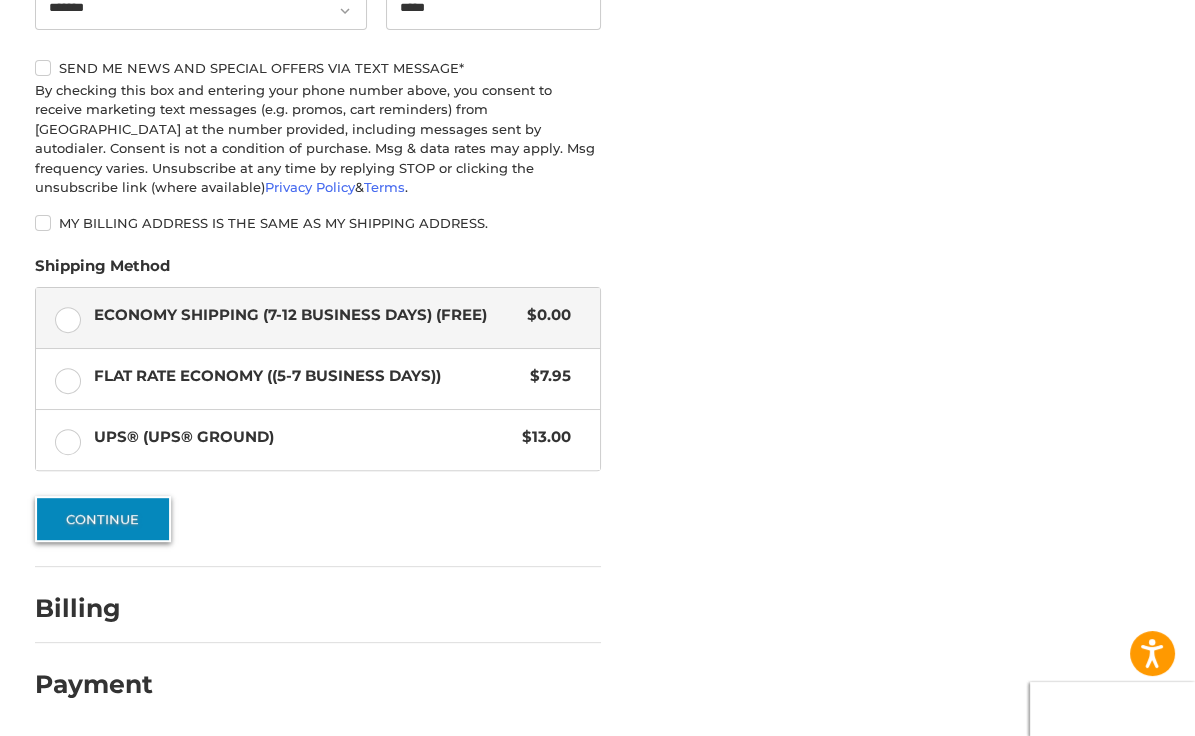 click on "Continue" at bounding box center [103, 519] 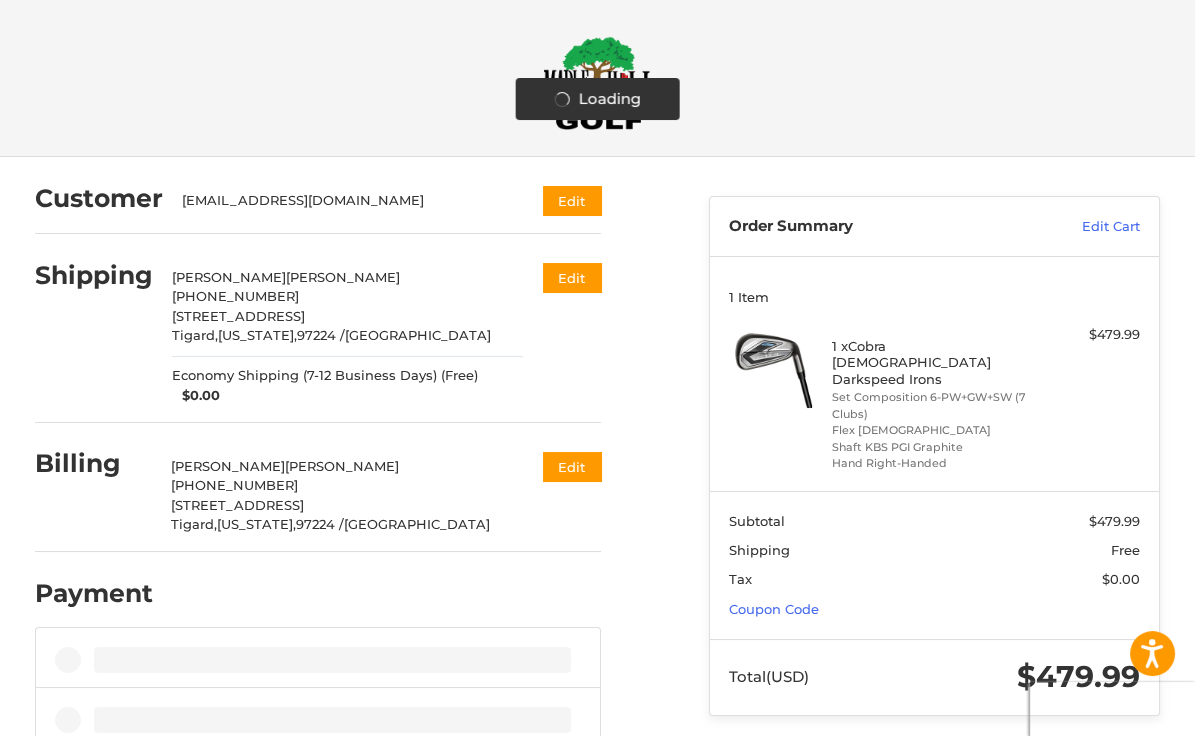 scroll, scrollTop: 73, scrollLeft: 0, axis: vertical 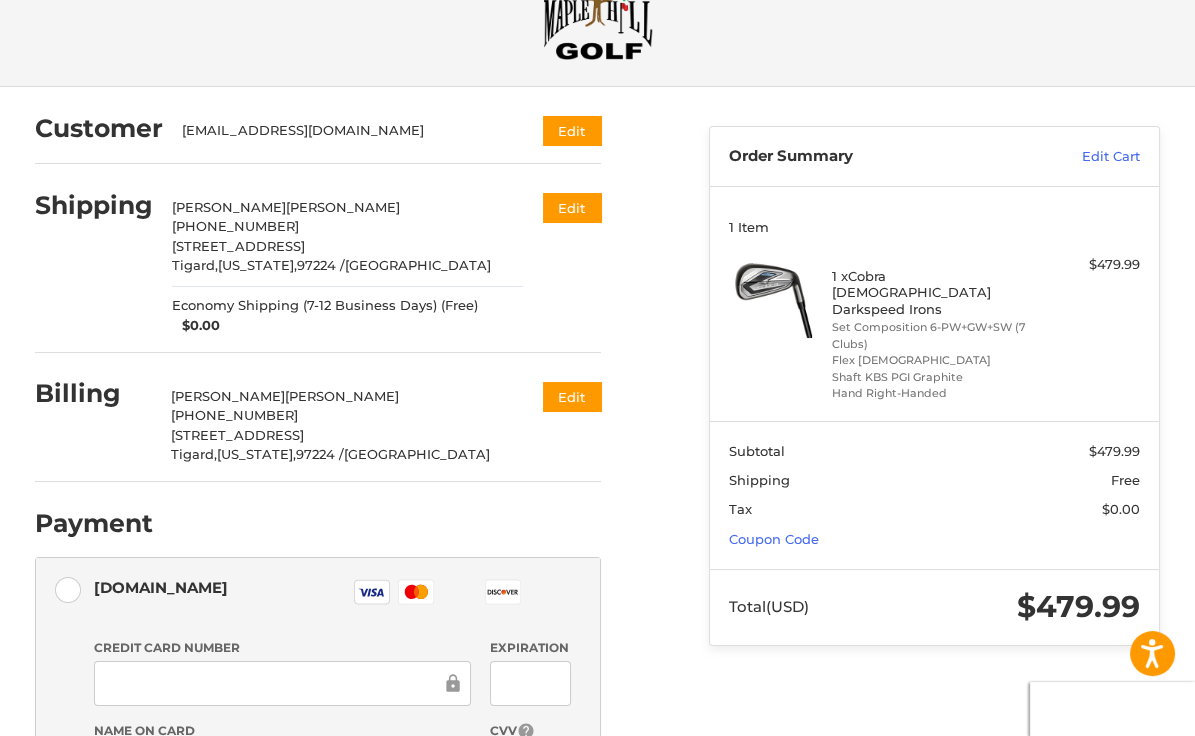 click on "Customer [EMAIL_ADDRESS][DOMAIN_NAME] Edit Shipping [PERSON_NAME]   [PHONE_NUMBER] [STREET_ADDRESS][US_STATE]  Economy Shipping (7-12 Business Days) (Free) $0.00 Edit Billing [PERSON_NAME]   [PHONE_NUMBER] [STREET_ADDRESS][US_STATE]  Edit Payment Payment Methods [DOMAIN_NAME] [DOMAIN_NAME] Visa Master Amex Discover Diners Club JCB Credit card Credit Card Number Expiration Name on Card CVV Pay Later Pay over time Redeemable Payments Coupon Code Place Order" at bounding box center [357, 631] 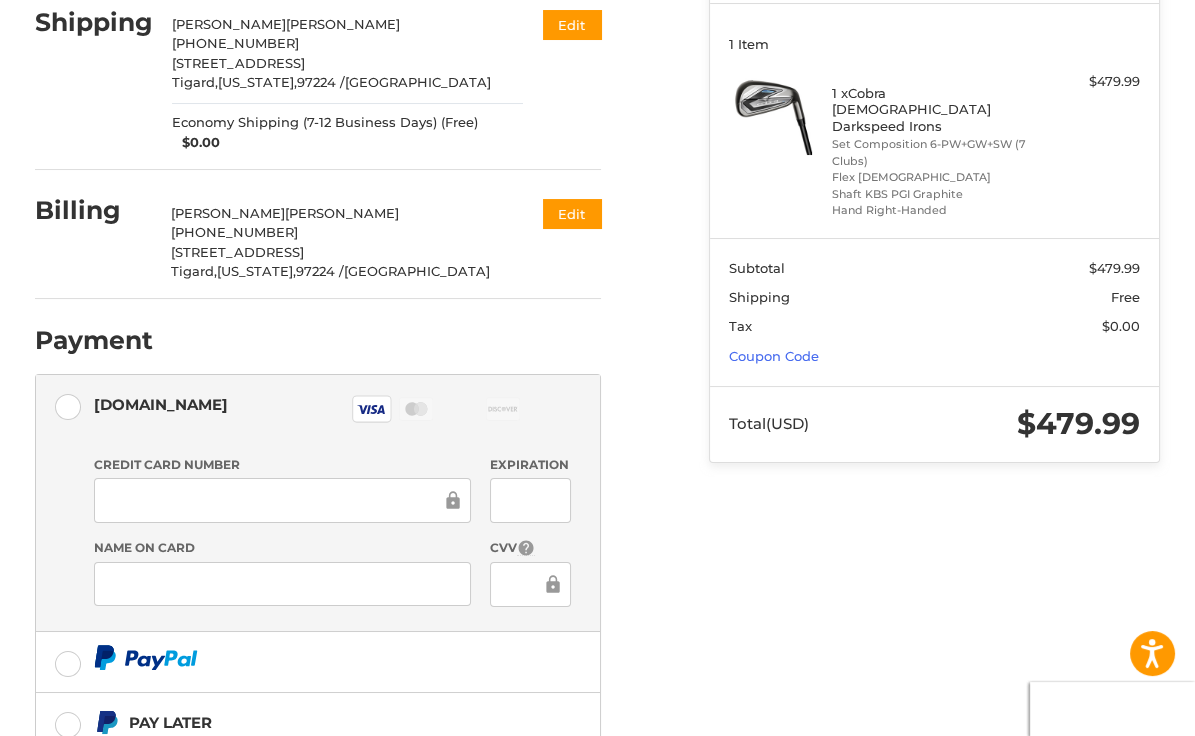 scroll, scrollTop: 234, scrollLeft: 0, axis: vertical 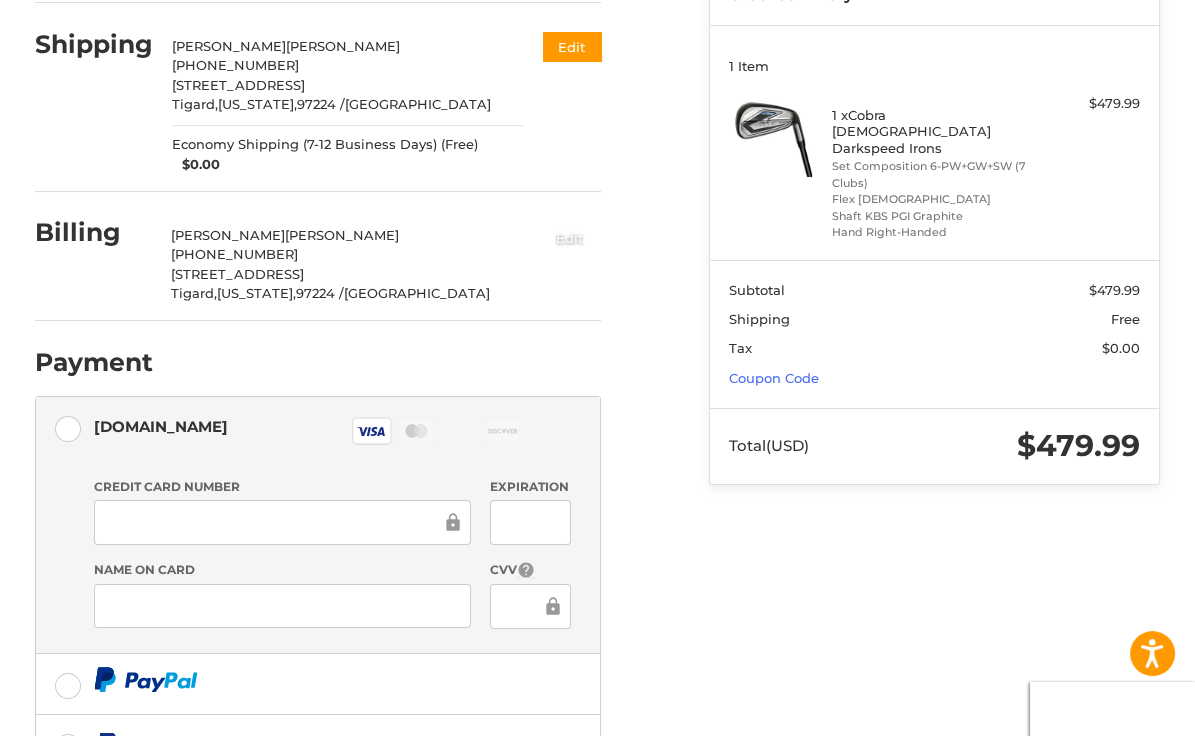 click on "Edit" at bounding box center [570, 237] 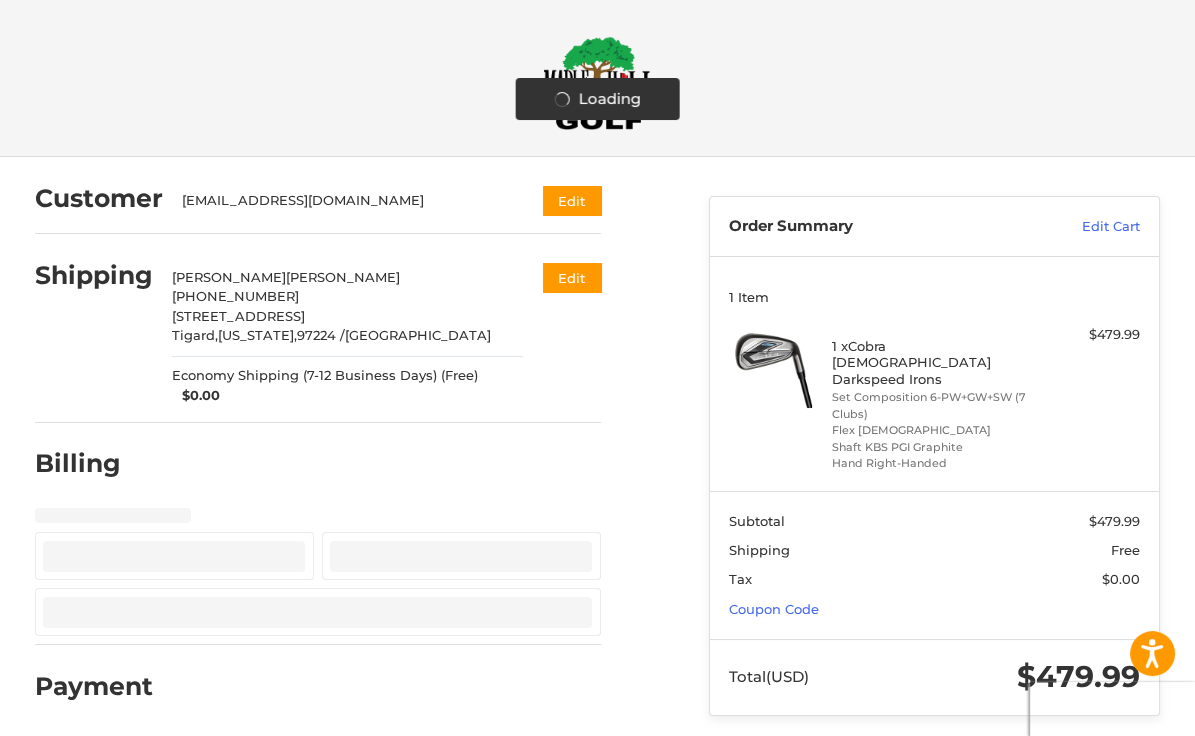 select on "**" 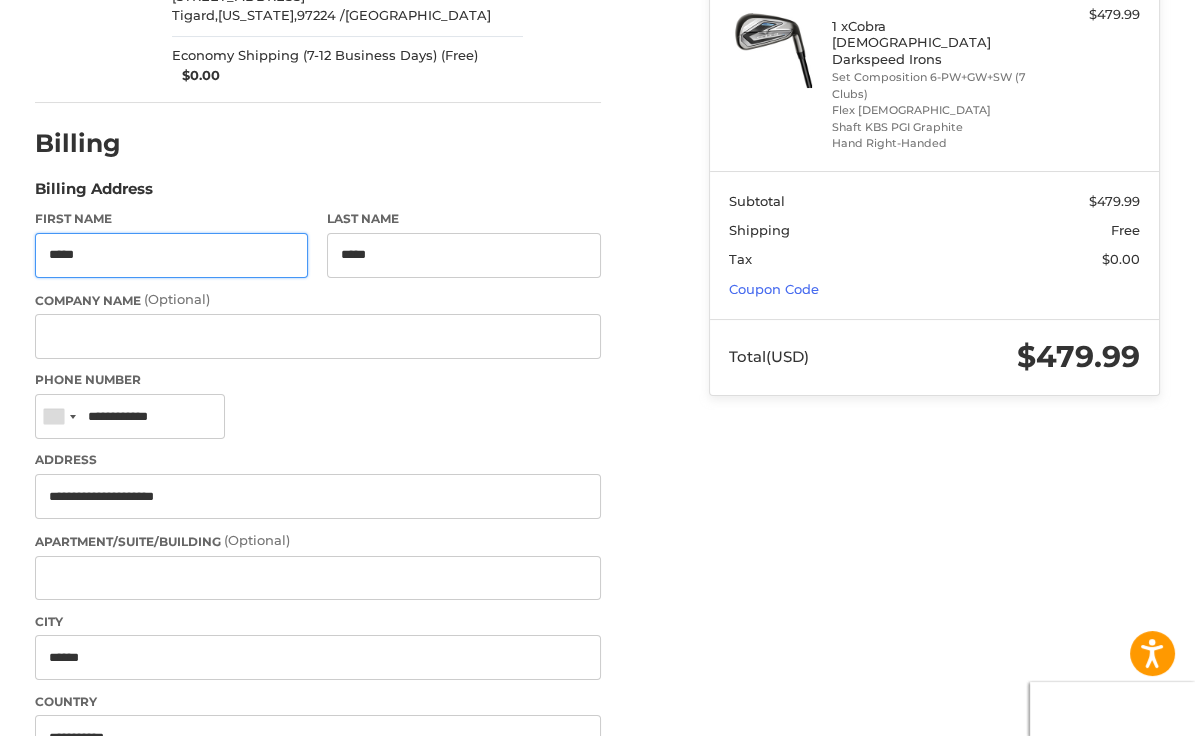scroll, scrollTop: 404, scrollLeft: 0, axis: vertical 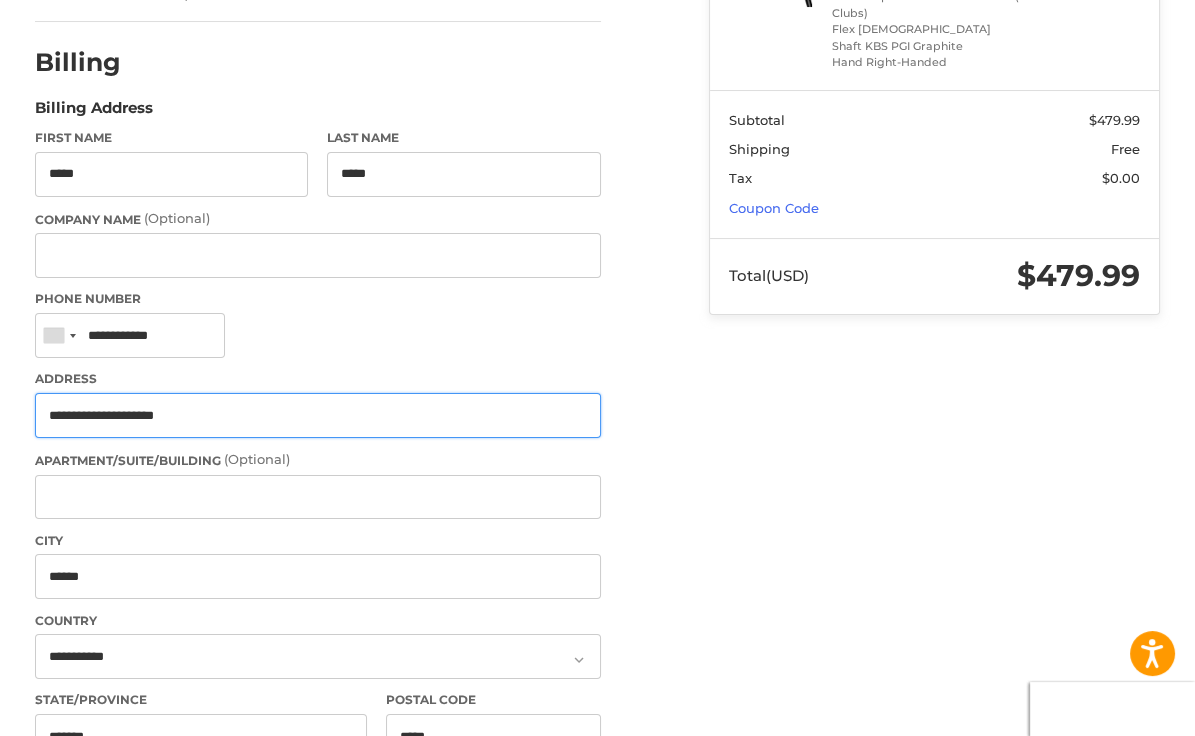 drag, startPoint x: 194, startPoint y: 401, endPoint x: 4, endPoint y: 414, distance: 190.44421 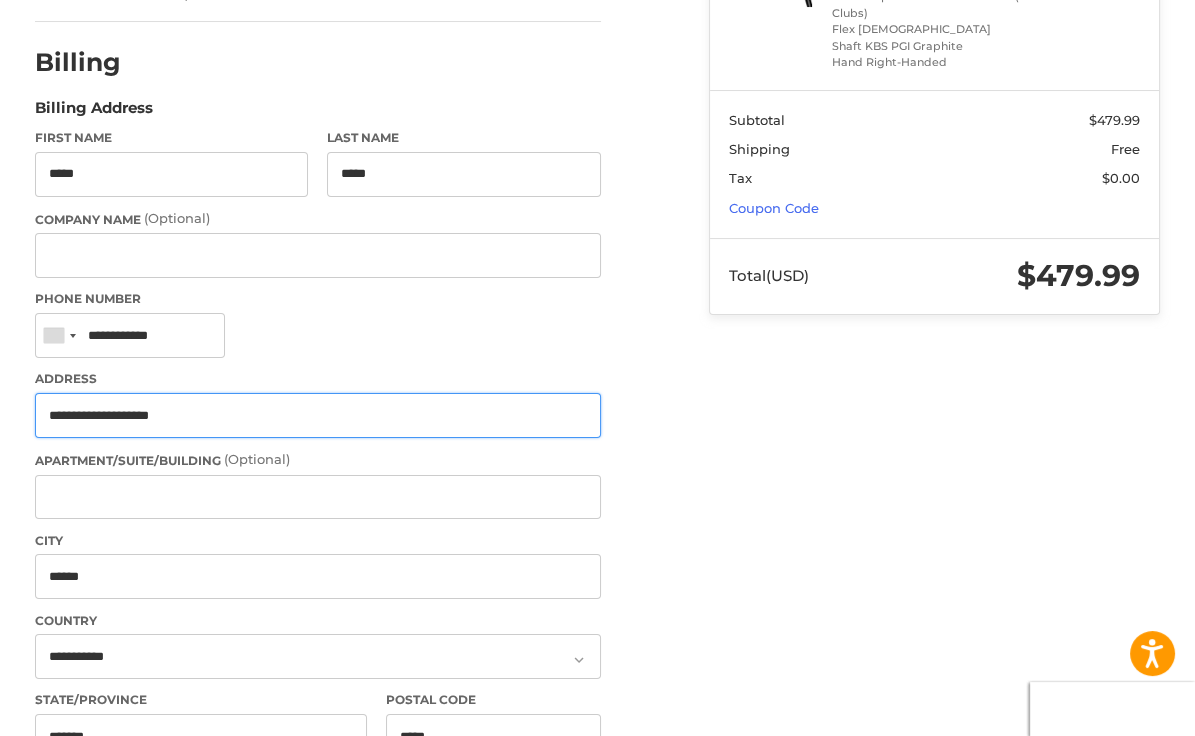 type on "**********" 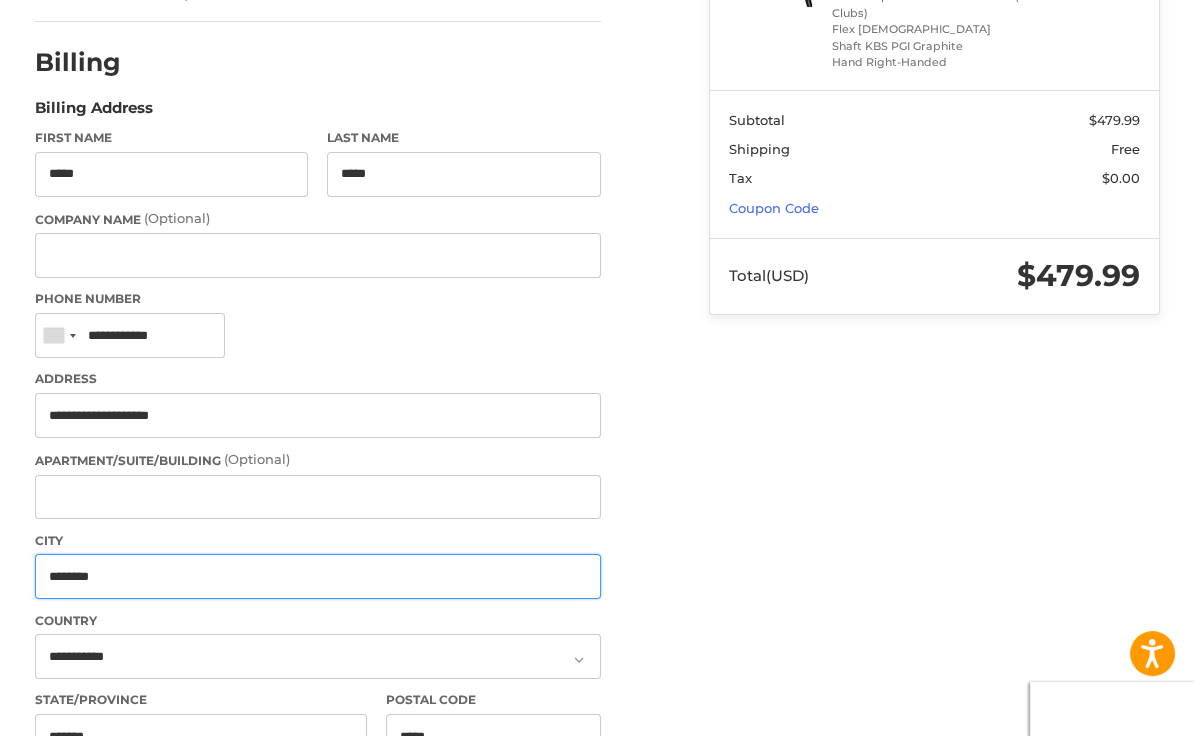 type on "********" 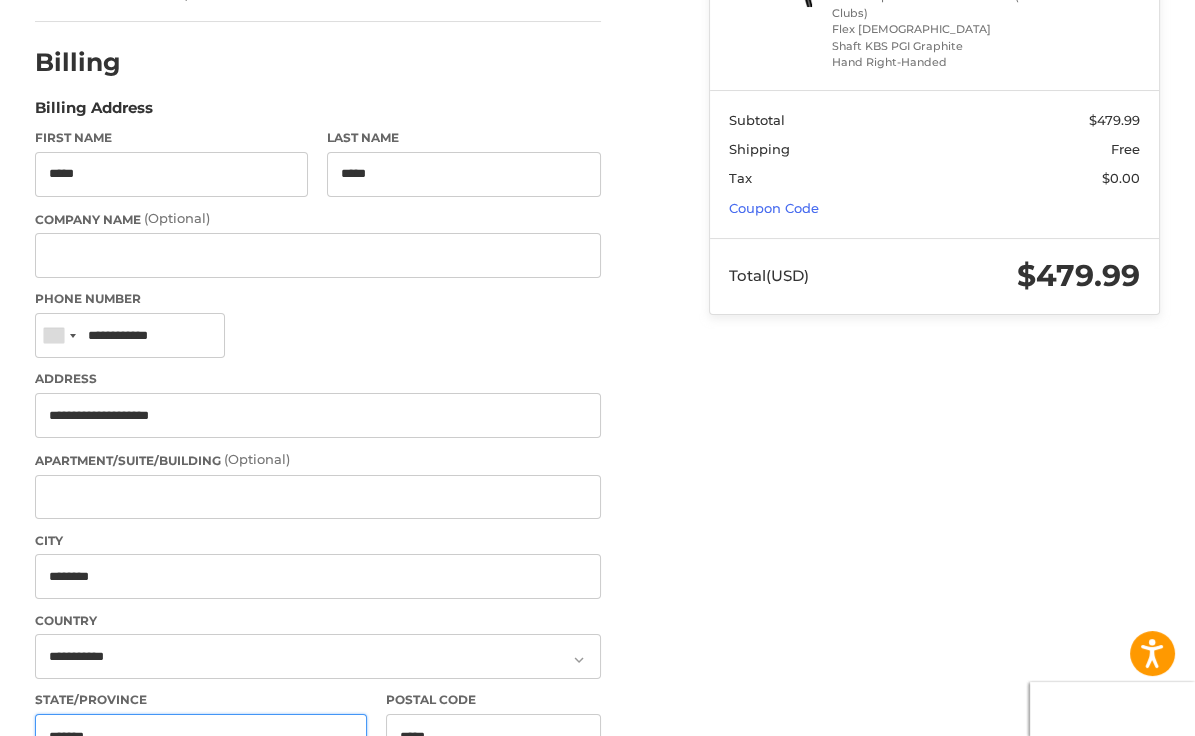 scroll, scrollTop: 406, scrollLeft: 0, axis: vertical 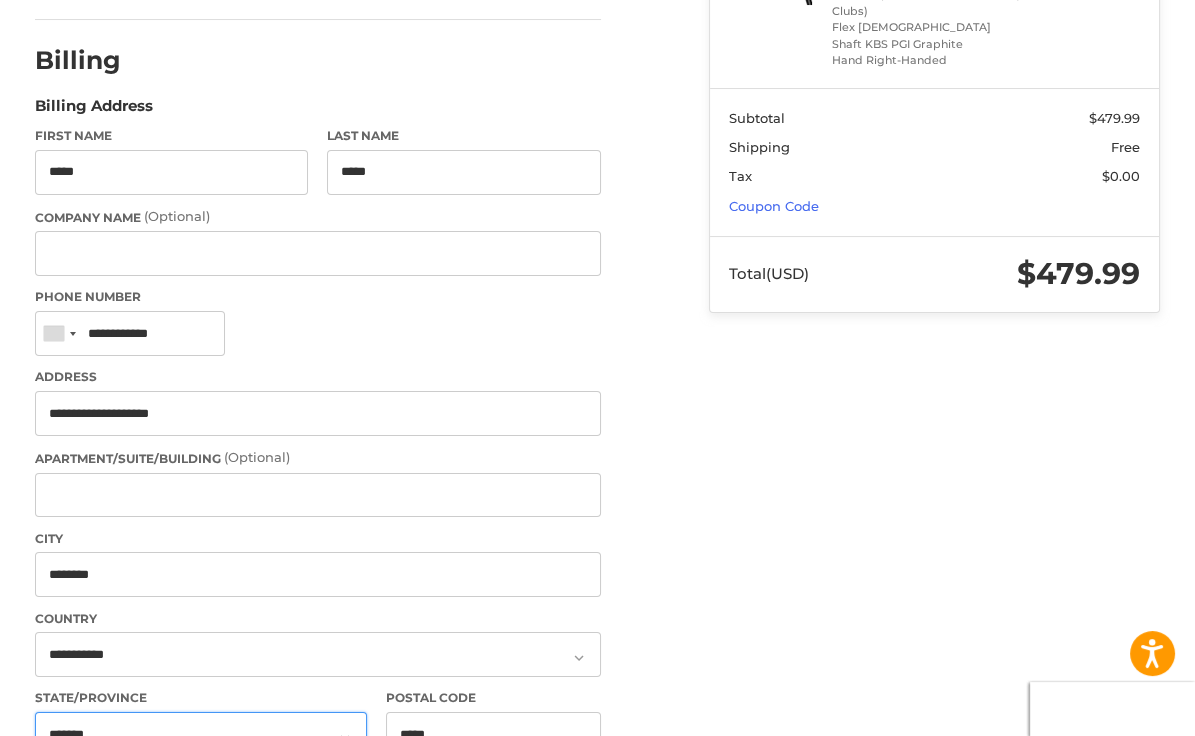 select on "**" 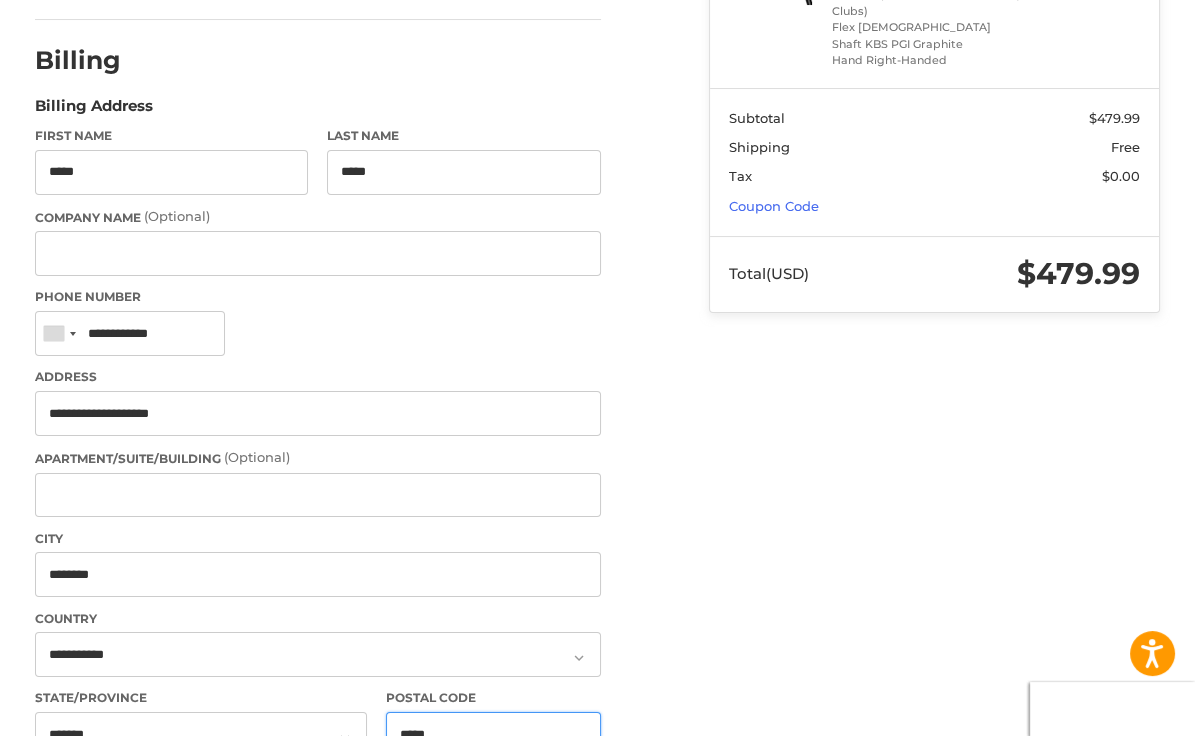 type on "*****" 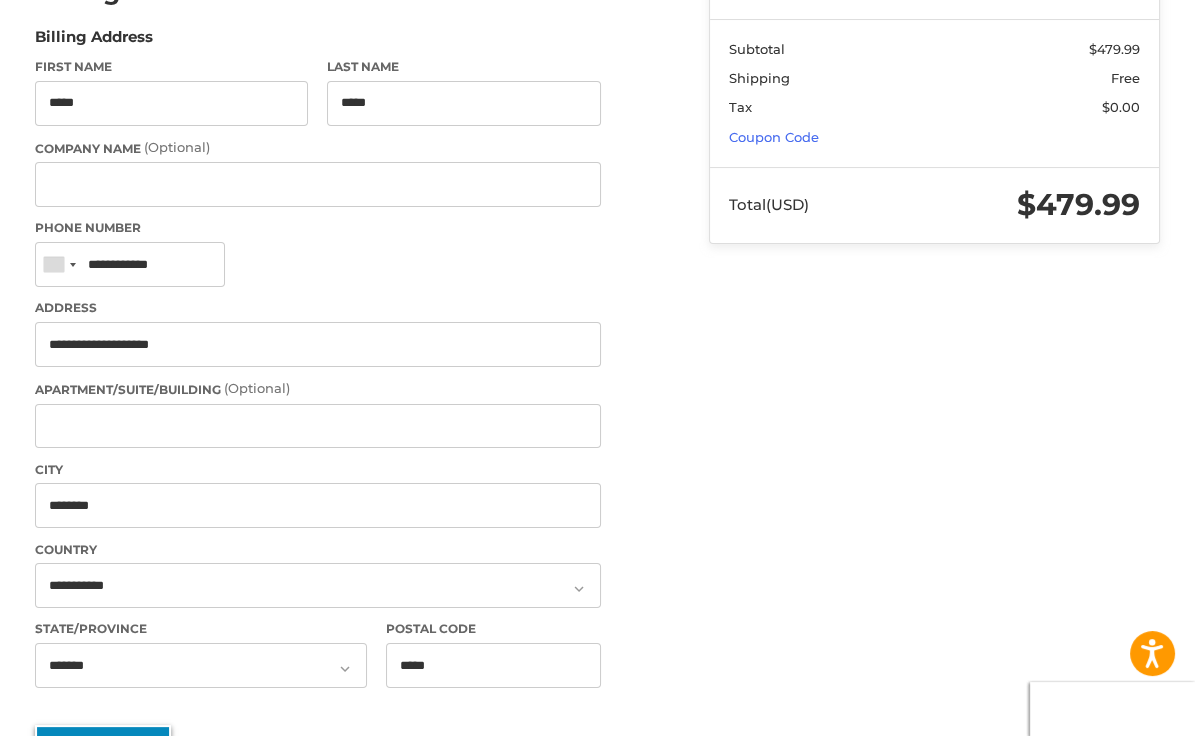 type 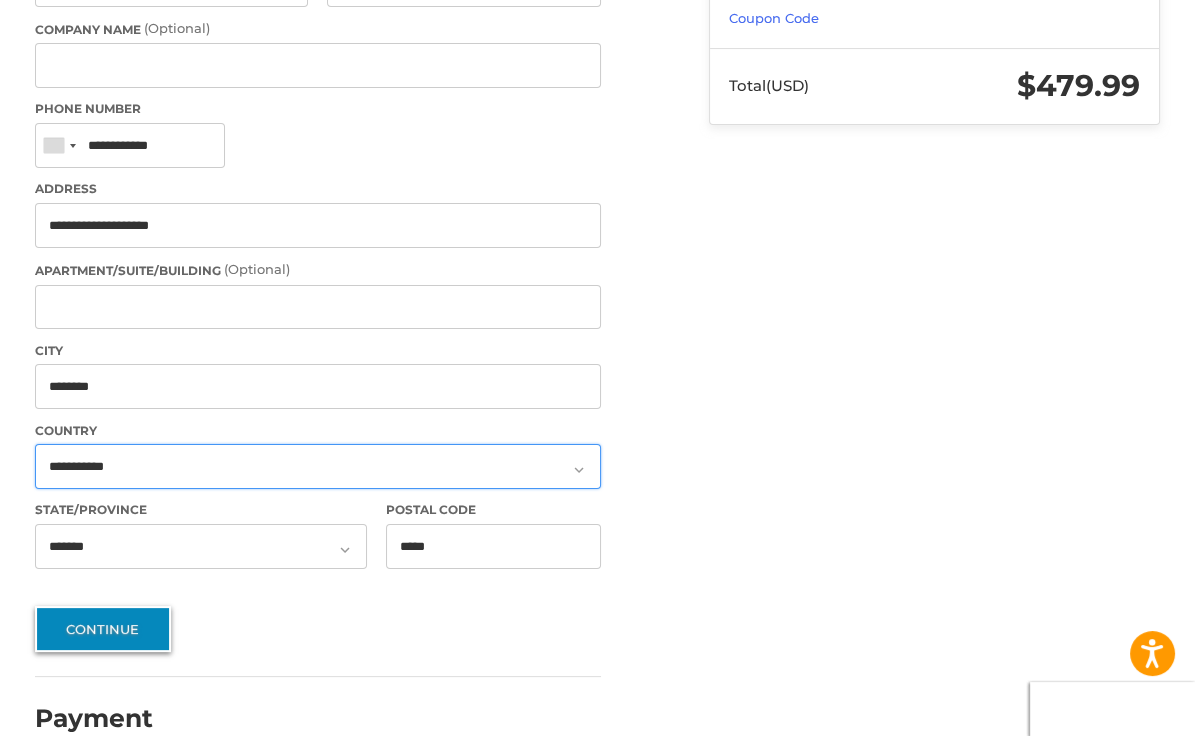 scroll, scrollTop: 609, scrollLeft: 0, axis: vertical 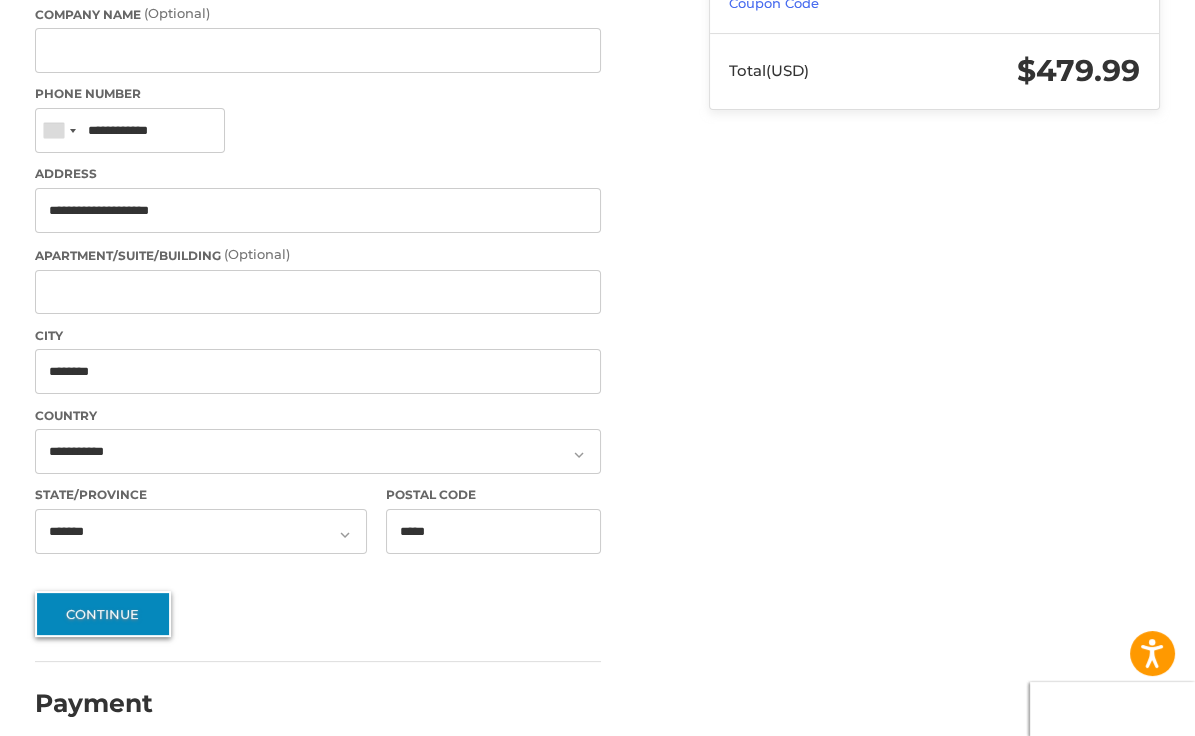 click on "Continue" at bounding box center [103, 614] 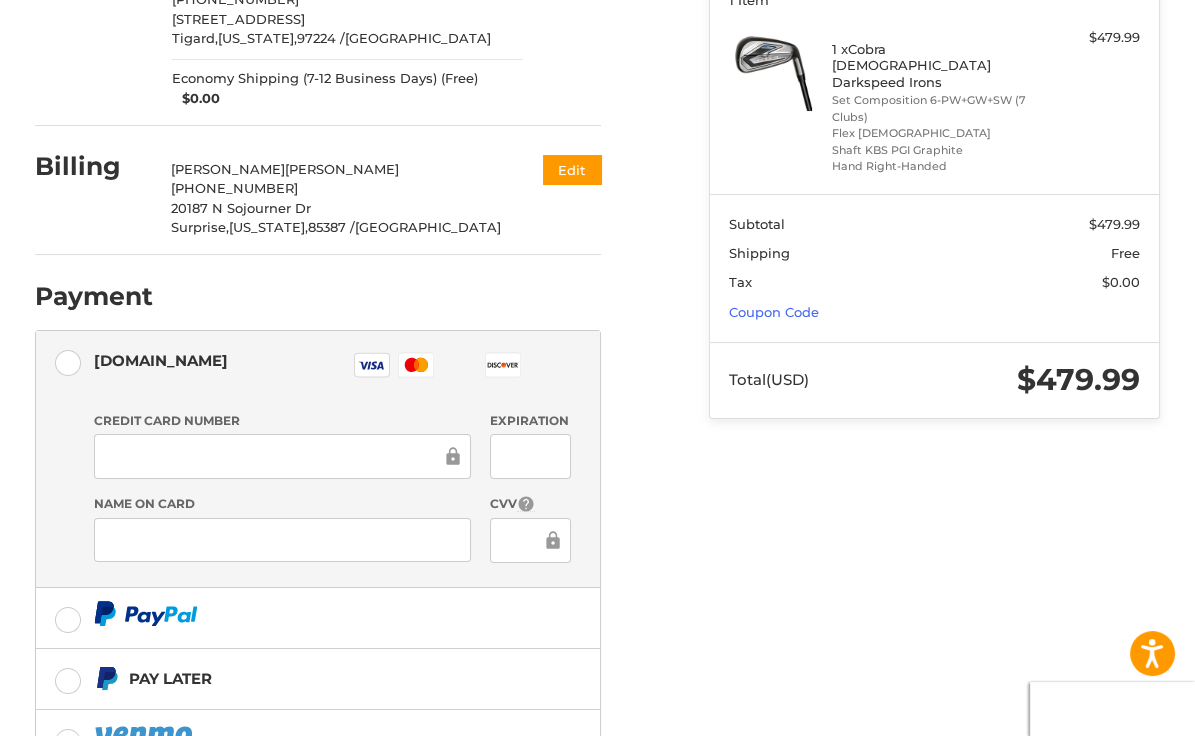 scroll, scrollTop: 405, scrollLeft: 0, axis: vertical 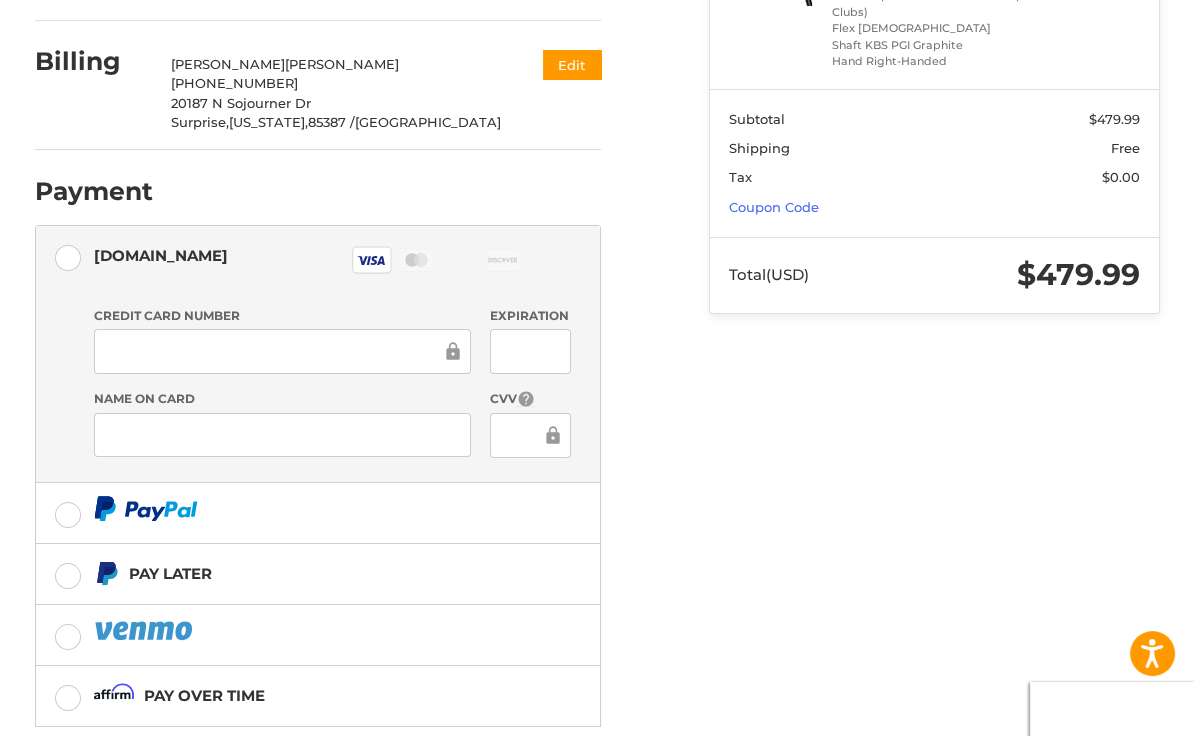 click on "Customer [EMAIL_ADDRESS][DOMAIN_NAME] Edit Shipping [PERSON_NAME]   [PHONE_NUMBER] [STREET_ADDRESS][US_STATE]  Economy Shipping (7-12 Business Days) (Free) $0.00 Edit Billing [PERSON_NAME]   [PHONE_NUMBER] 20187 [STREET_ADDRESS][US_STATE]  Edit Payment Payment Methods [DOMAIN_NAME] [DOMAIN_NAME] Visa Master Amex Discover Diners Club JCB Credit card Credit Card Number Expiration Name on Card CVV Pay Later Pay over time Redeemable Payments Coupon Code Place Order Order Summary Edit Cart 1 Item 1 x  Cobra [DEMOGRAPHIC_DATA] Darkspeed Irons Set Composition 6-PW+GW+SW (7 Clubs) Flex [DEMOGRAPHIC_DATA] Shaft KBS PGI Graphite Hand Right-Handed $479.99 Subtotal    $479.99 Shipping    Free Tax    $0.00 Coupon Code Total  (USD)    $479.99" at bounding box center [597, 321] 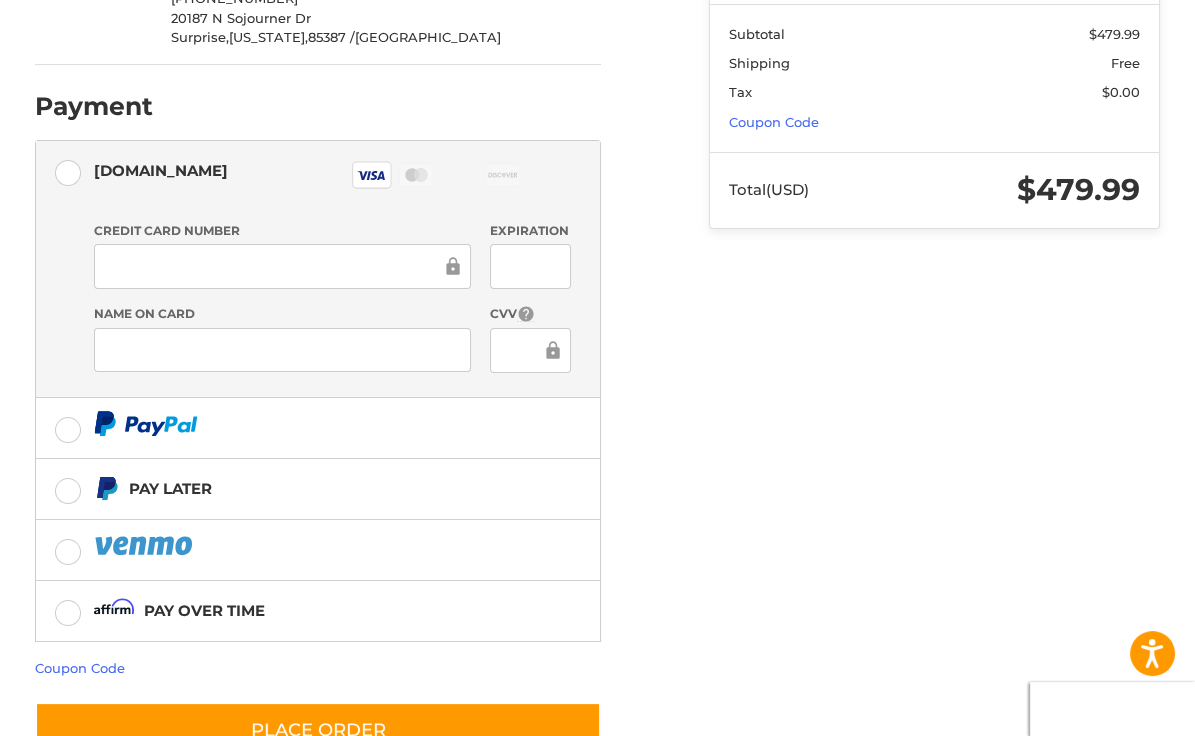 scroll, scrollTop: 534, scrollLeft: 0, axis: vertical 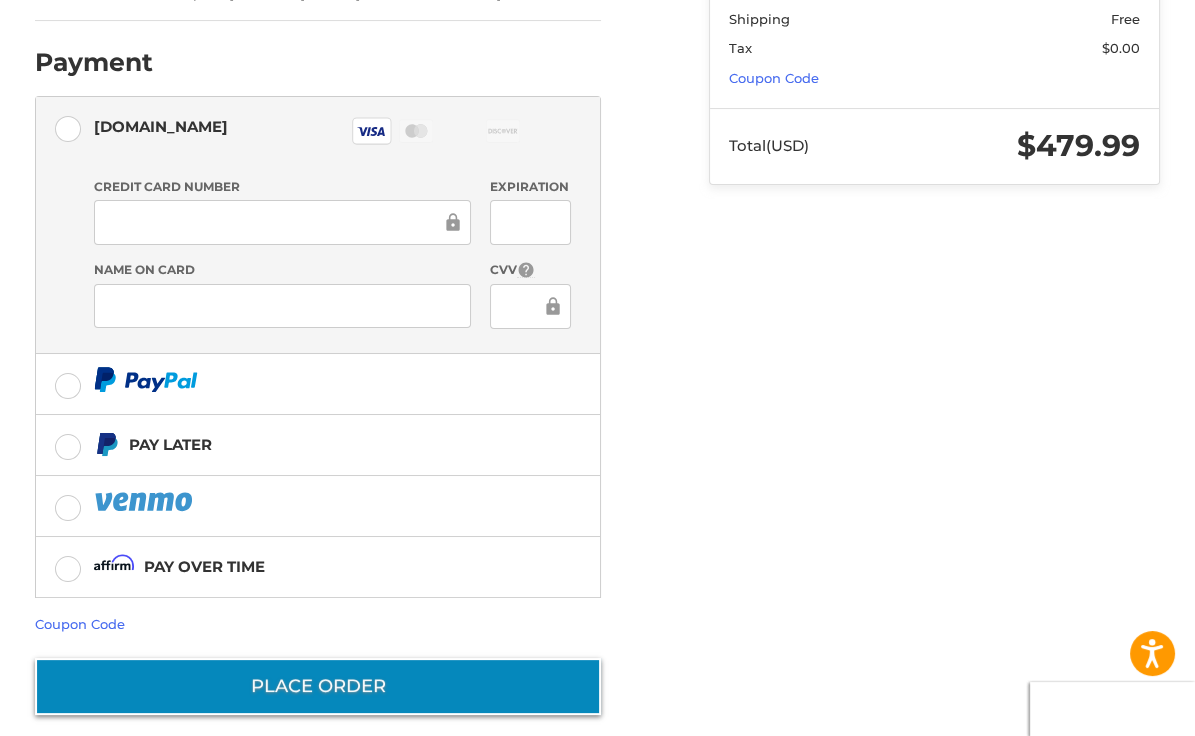 click on "Place Order" at bounding box center [318, 686] 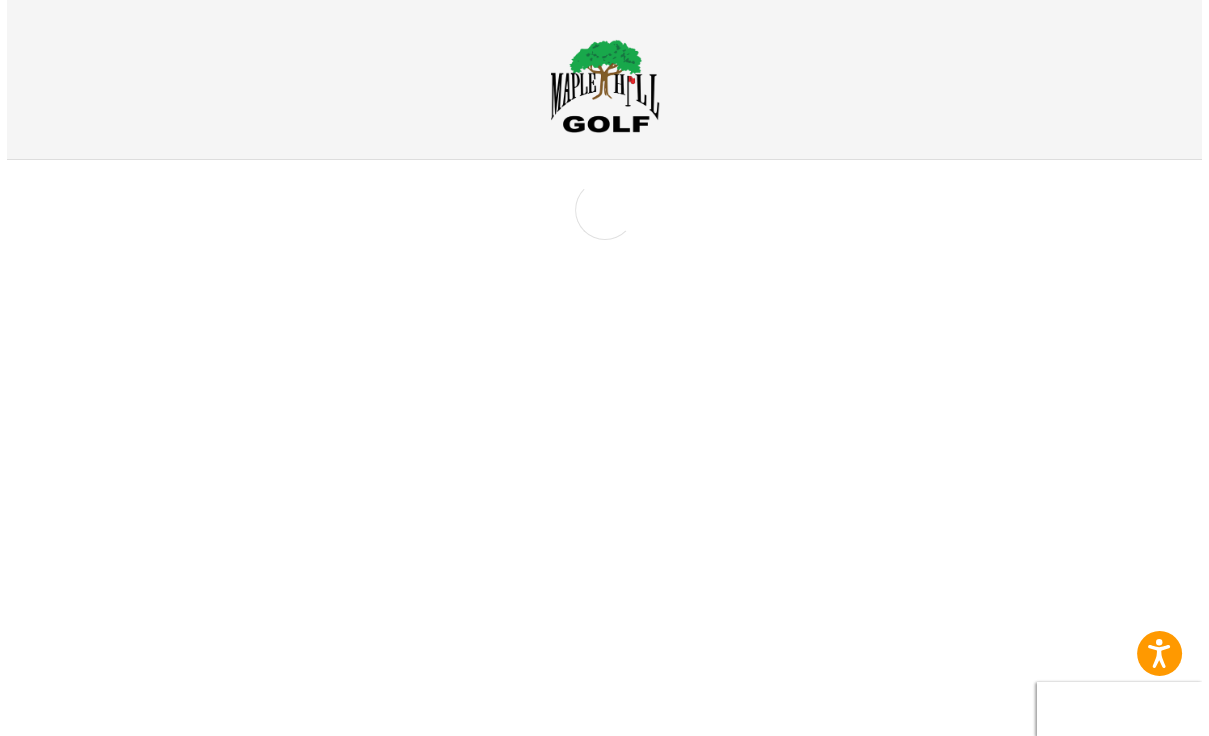 scroll, scrollTop: 0, scrollLeft: 0, axis: both 